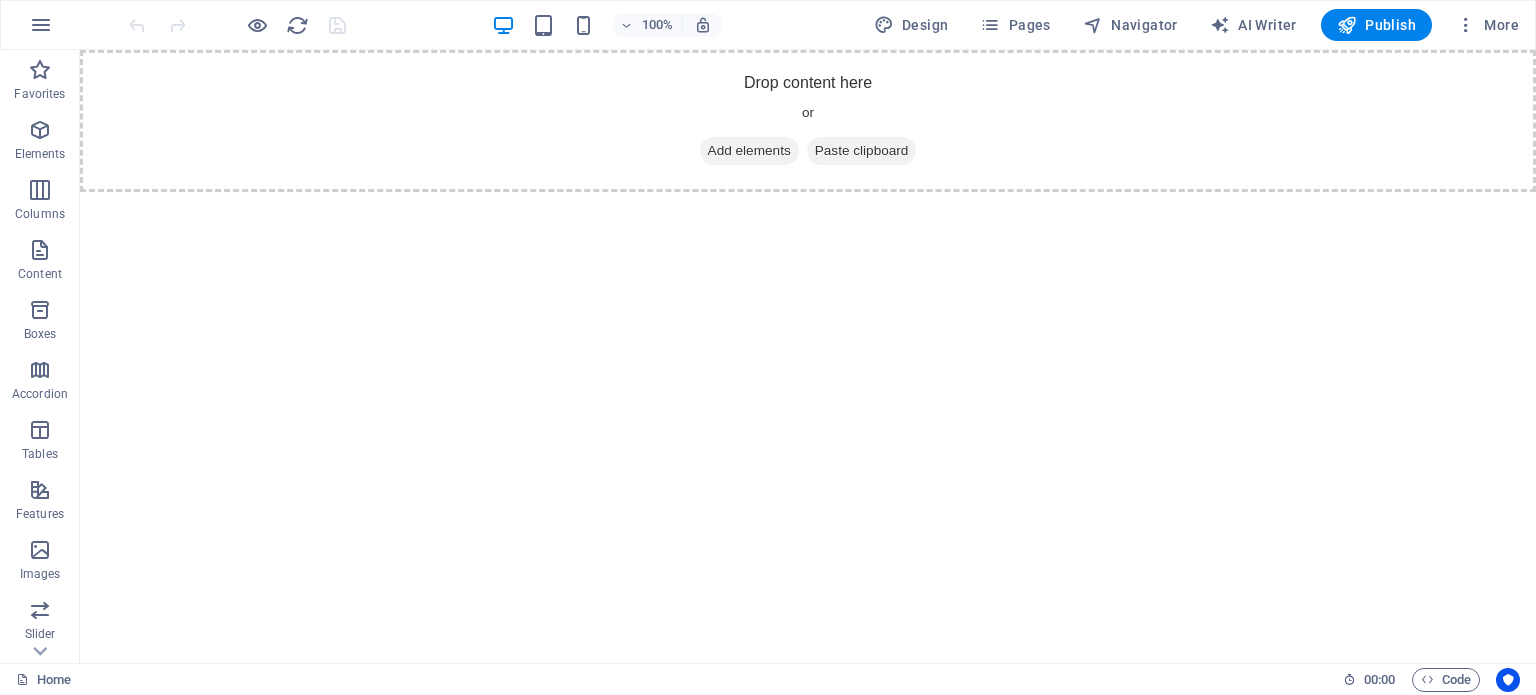 scroll, scrollTop: 0, scrollLeft: 0, axis: both 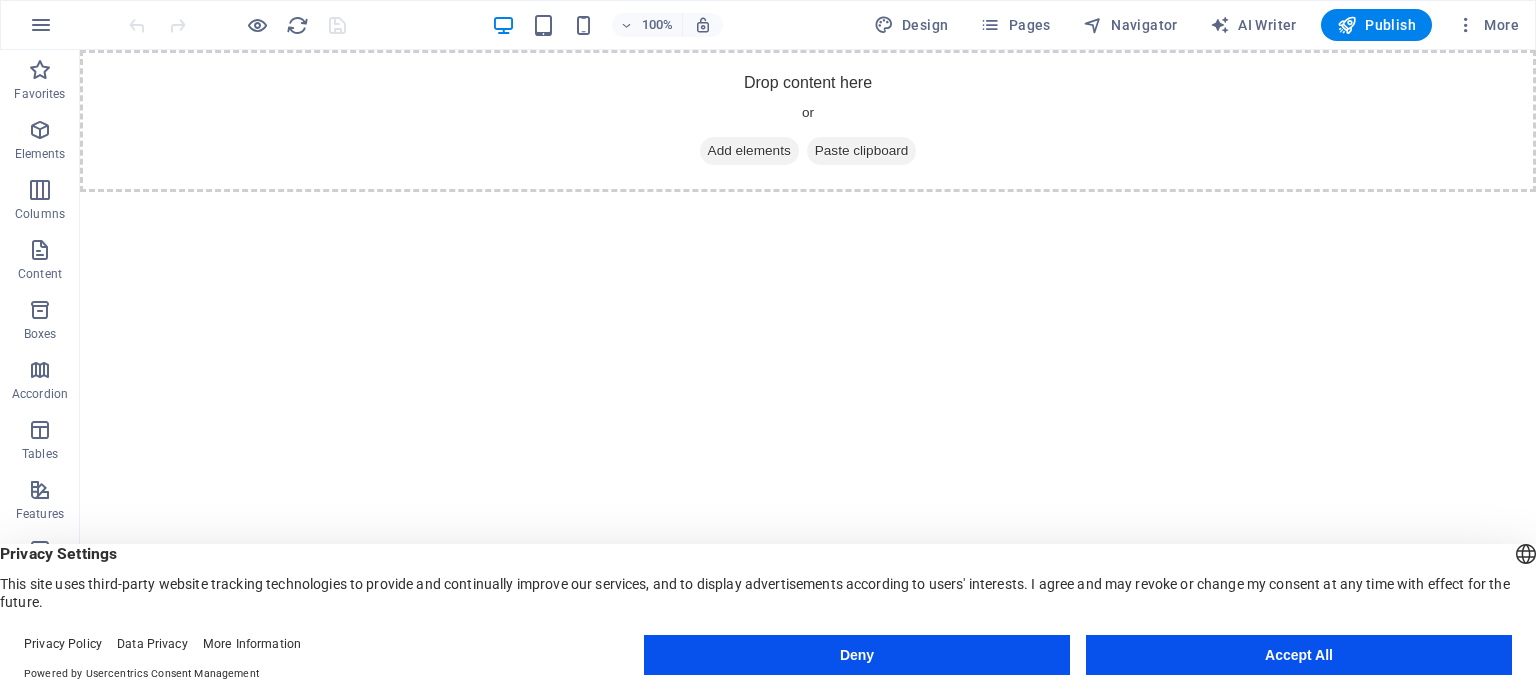 click on "Deny" at bounding box center (857, 655) 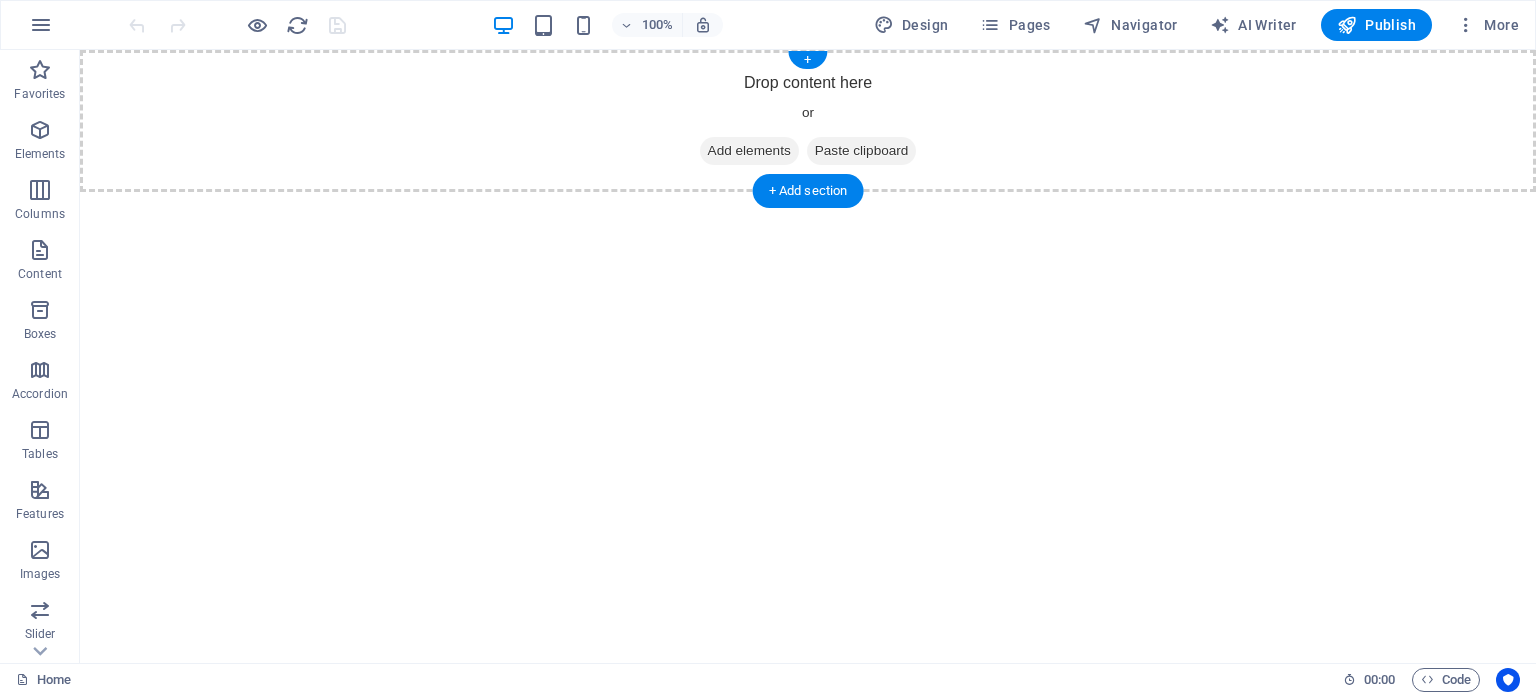 click on "Add elements" at bounding box center (749, 151) 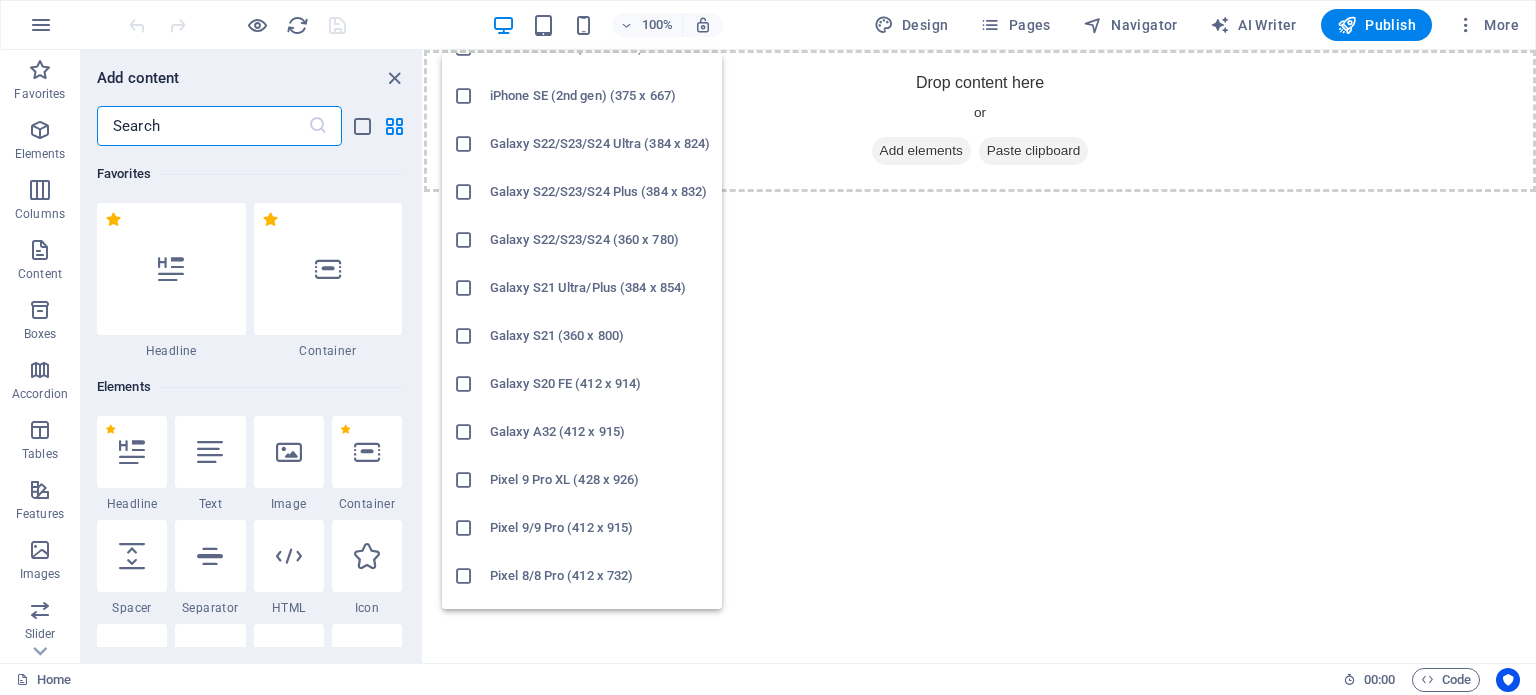 scroll, scrollTop: 628, scrollLeft: 0, axis: vertical 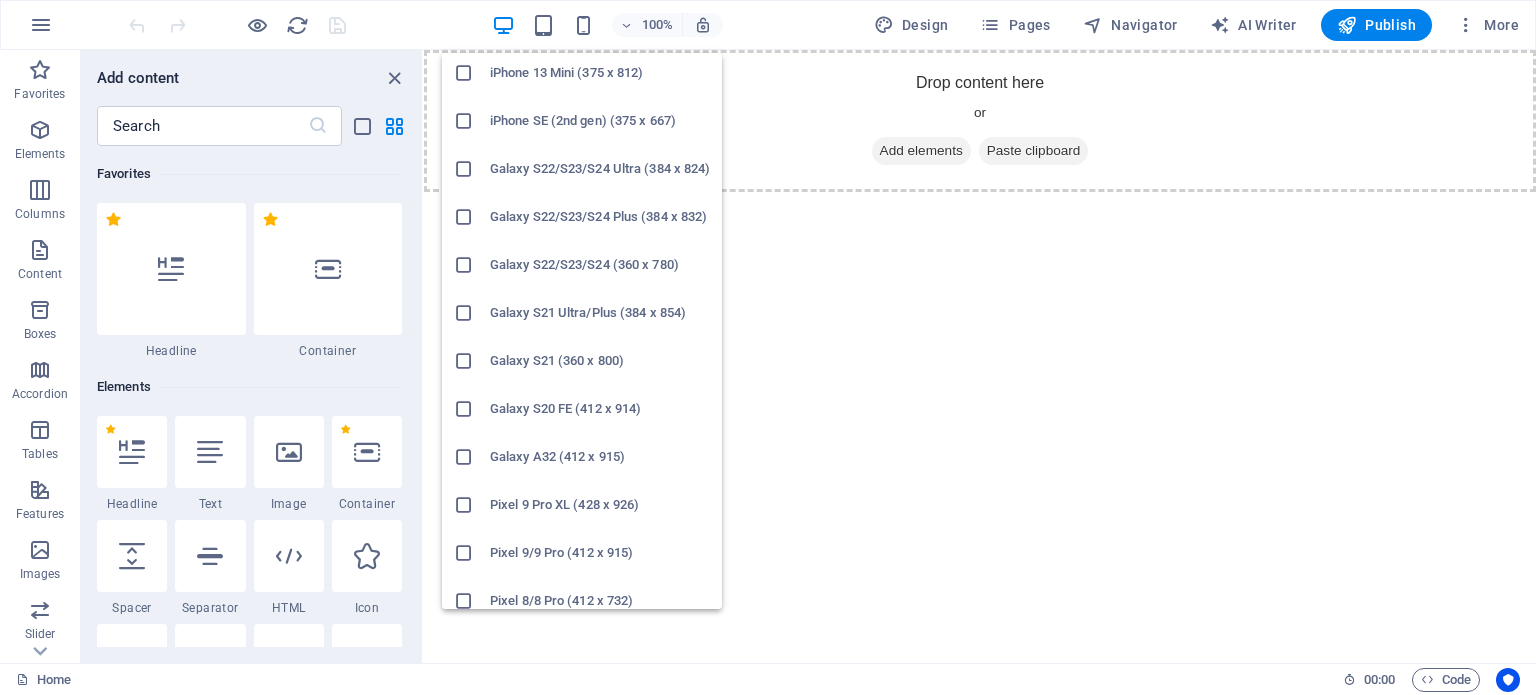 click at bounding box center (464, 217) 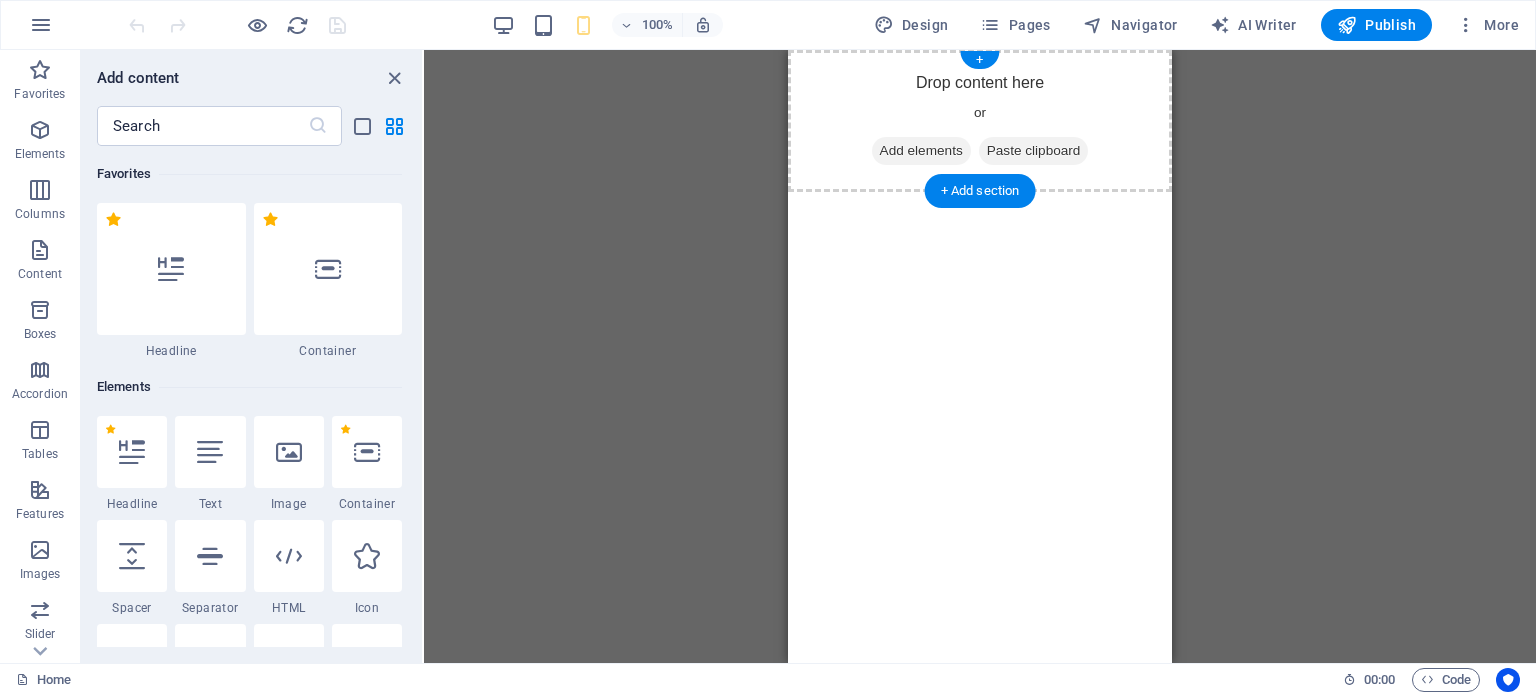 click on "Add elements" at bounding box center [921, 151] 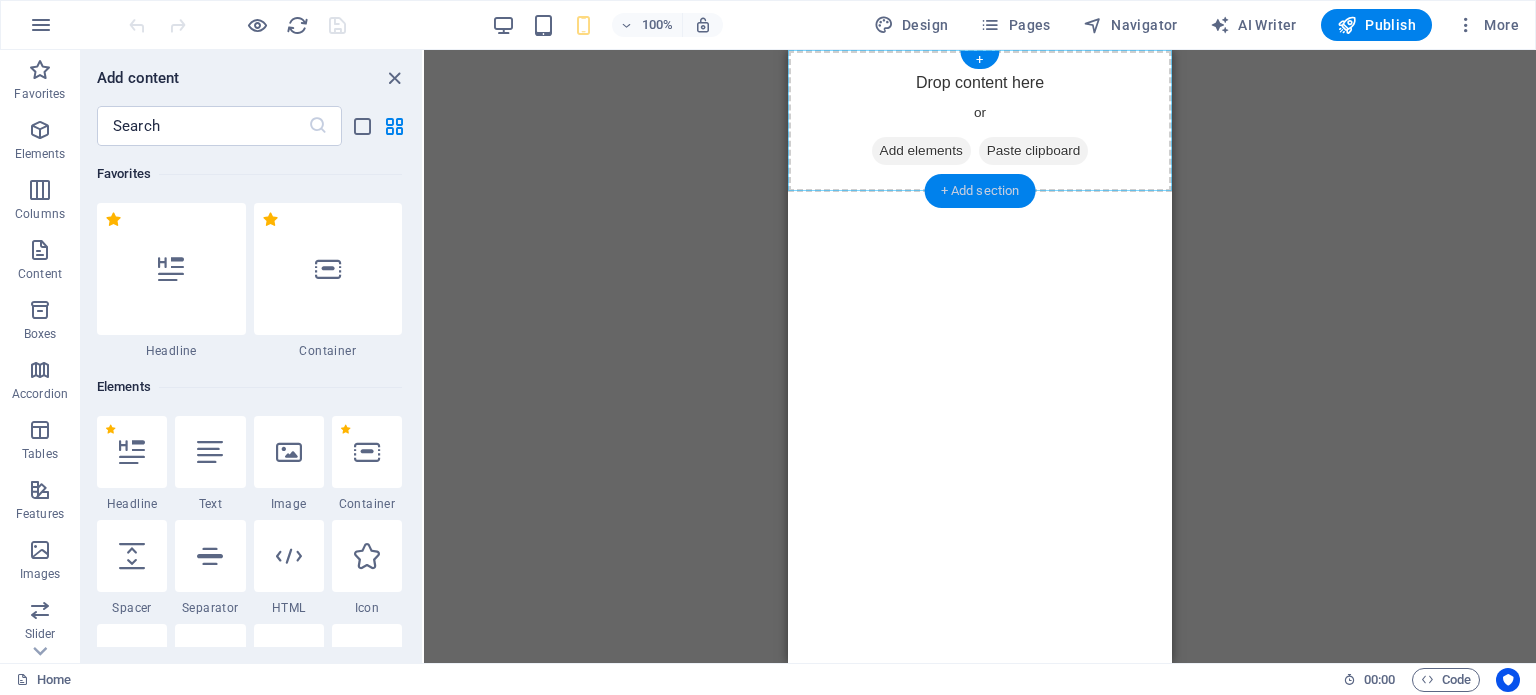 click on "+ Add section" at bounding box center (980, 191) 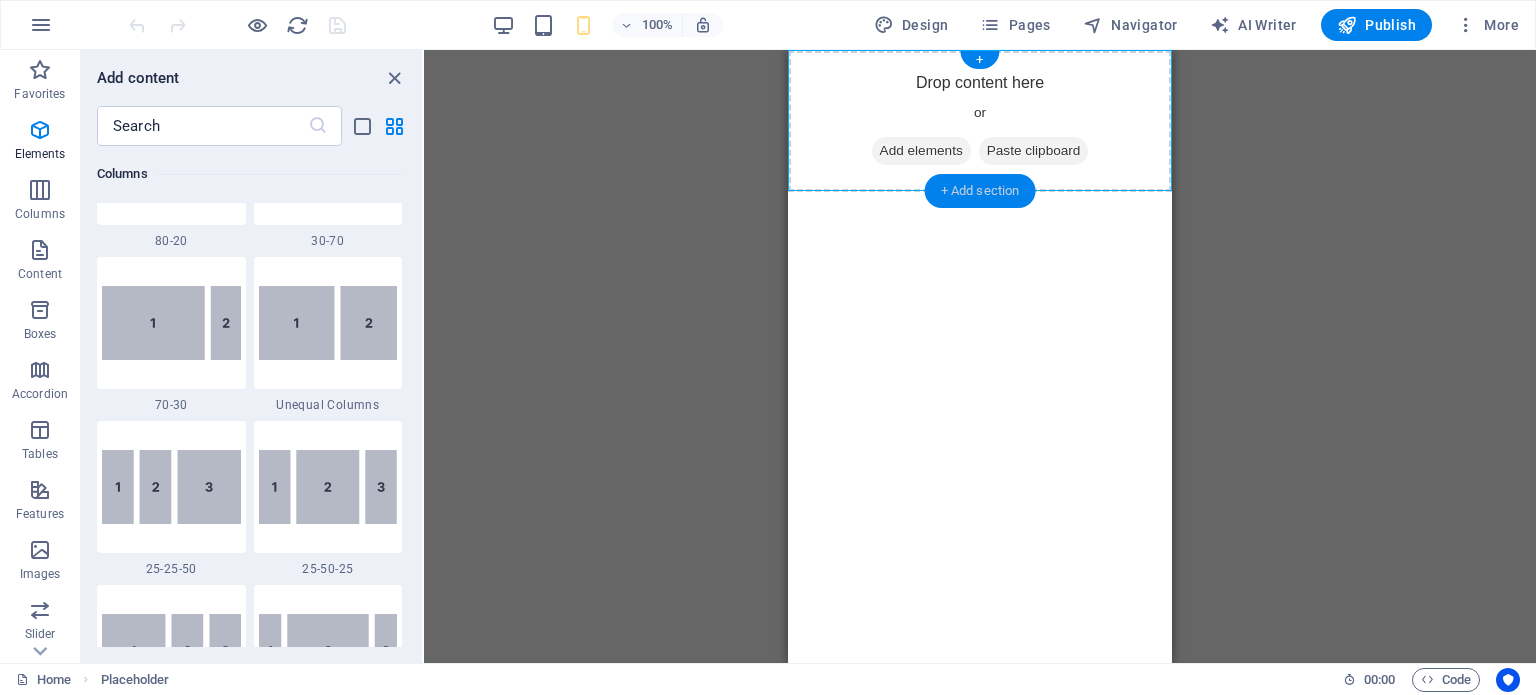 scroll, scrollTop: 3499, scrollLeft: 0, axis: vertical 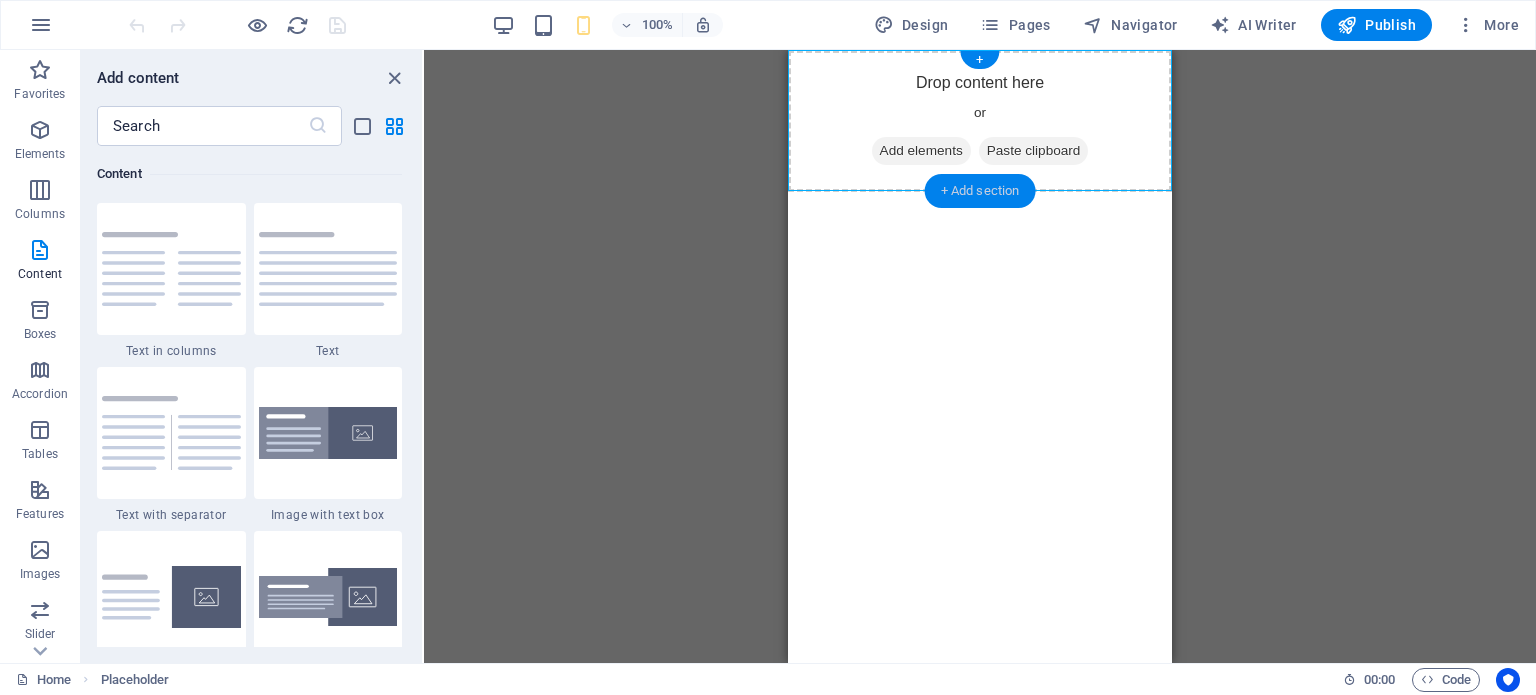 click on "+ Add section" at bounding box center [980, 191] 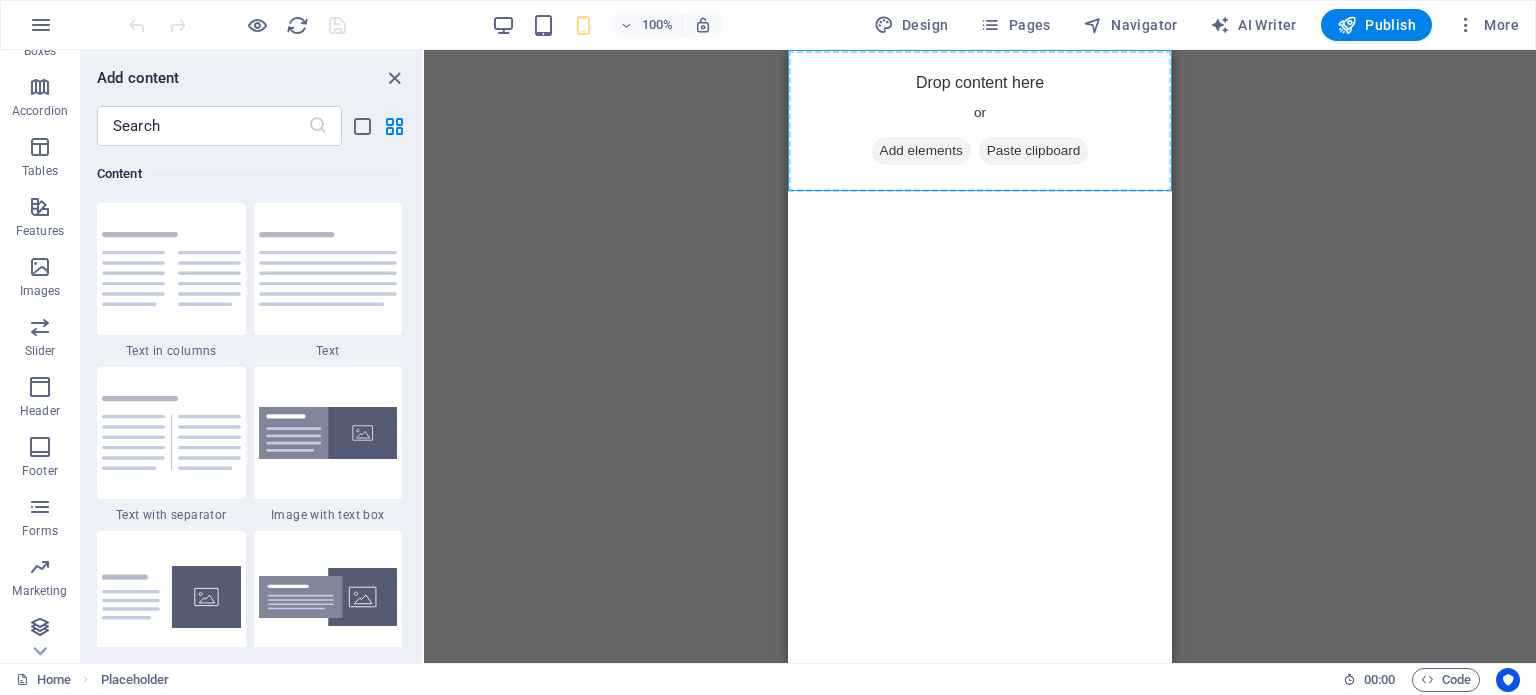 scroll, scrollTop: 286, scrollLeft: 0, axis: vertical 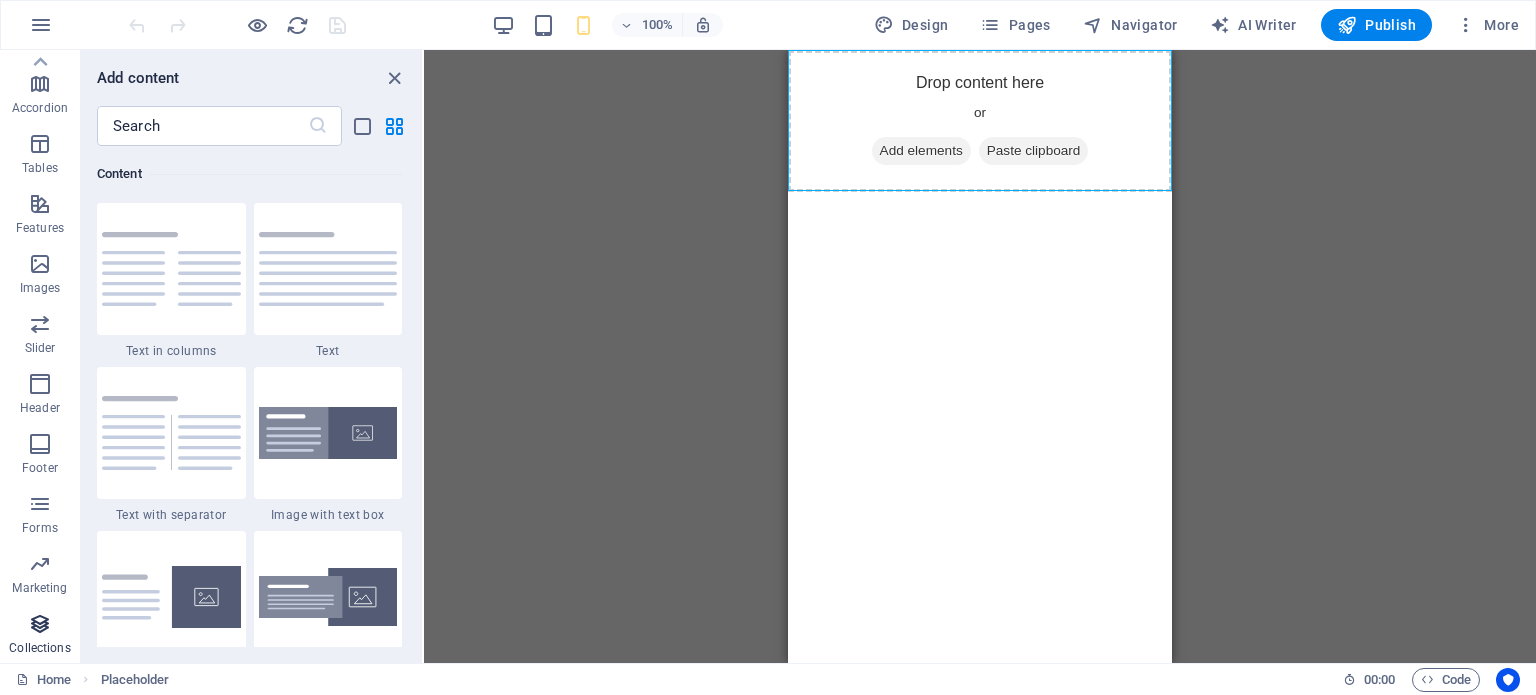 click at bounding box center (40, 624) 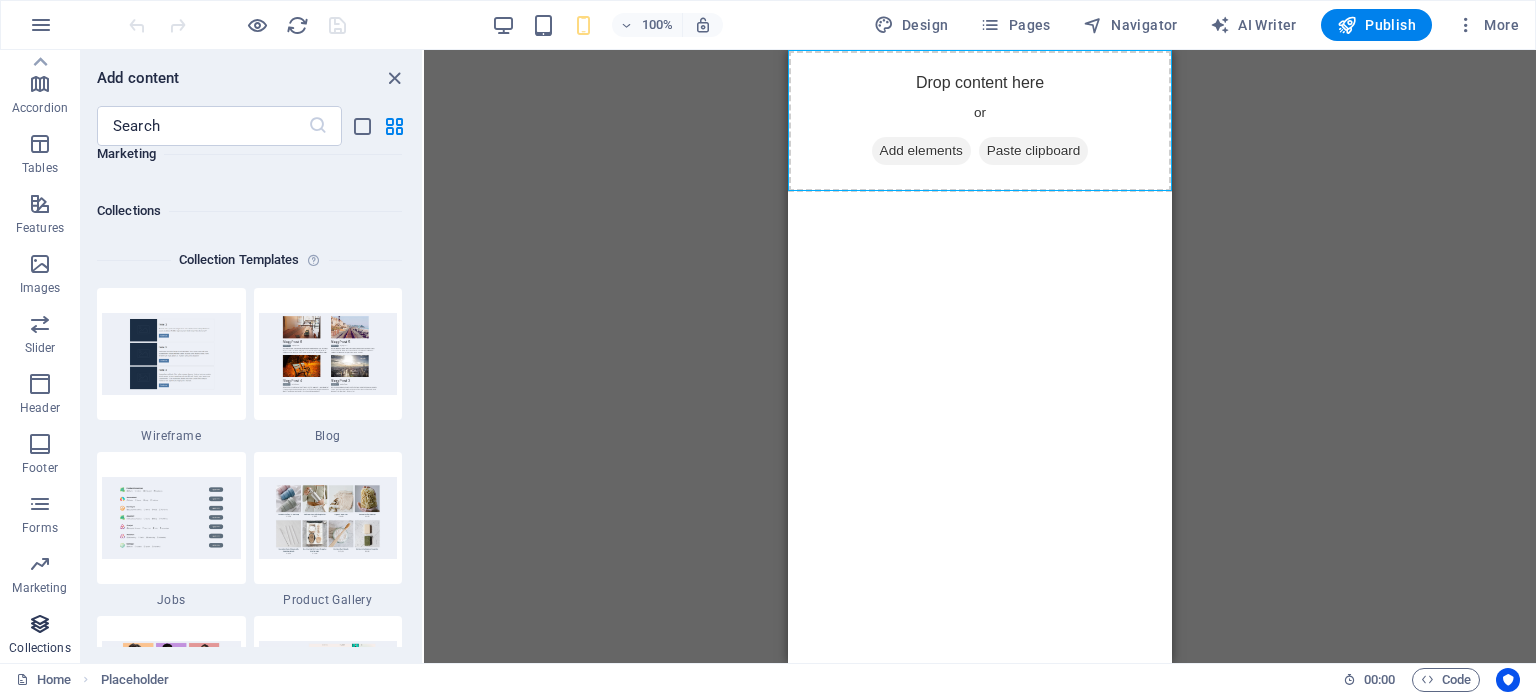 scroll, scrollTop: 18306, scrollLeft: 0, axis: vertical 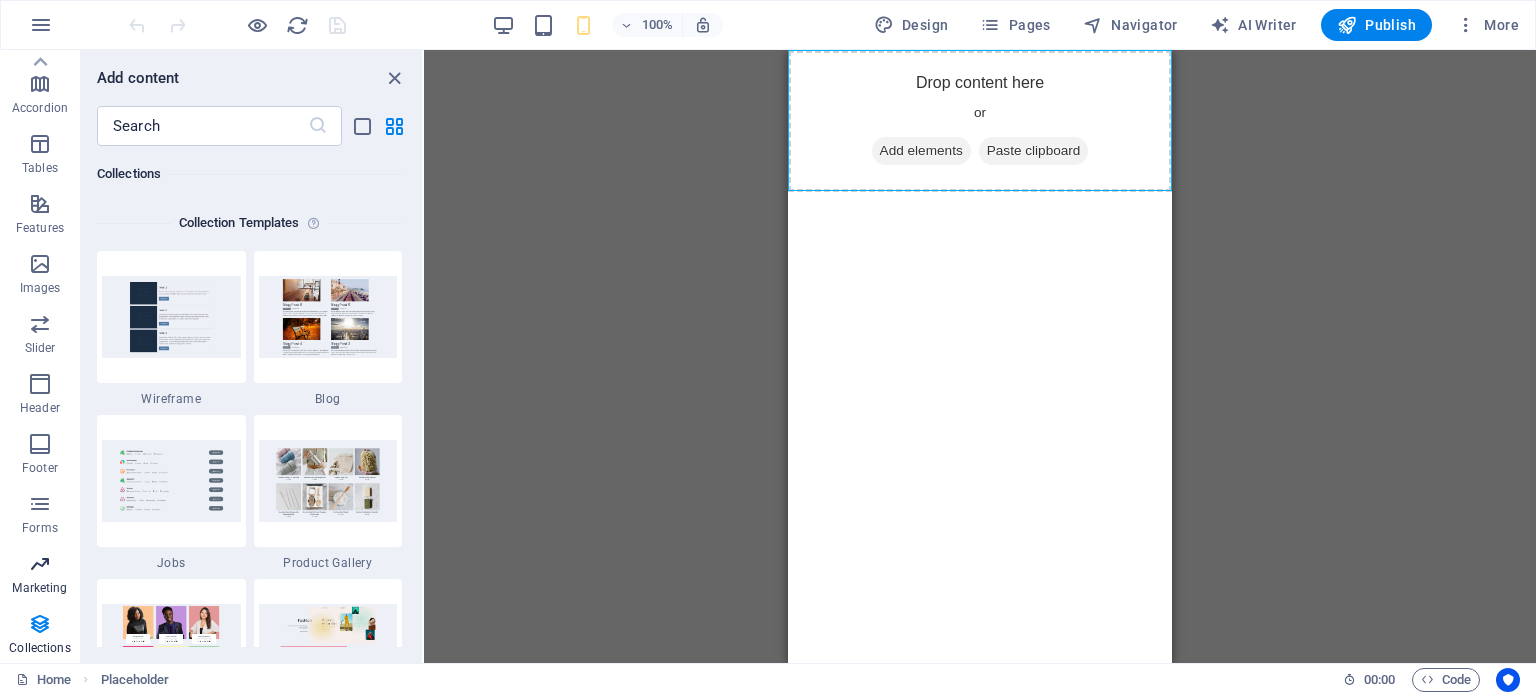 click on "Marketing" at bounding box center [39, 588] 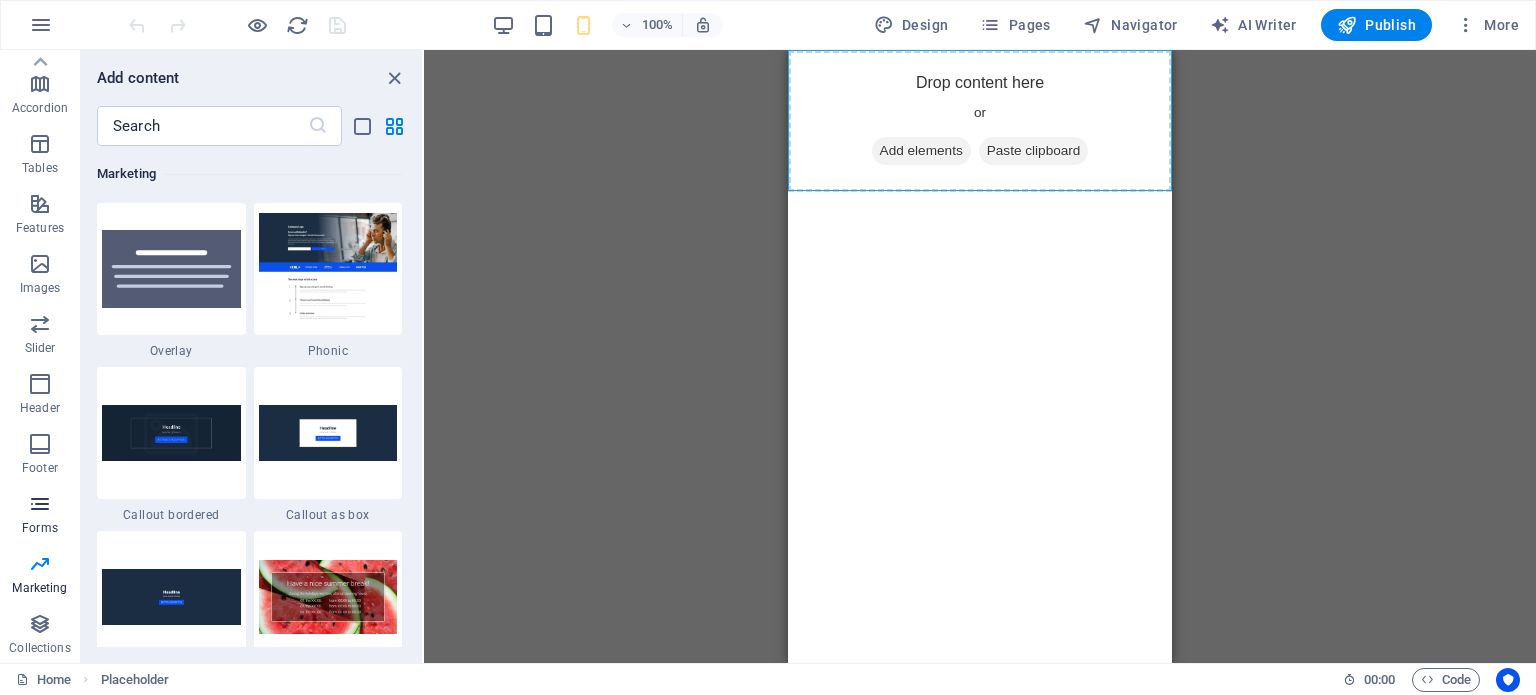 click on "Forms" at bounding box center [40, 516] 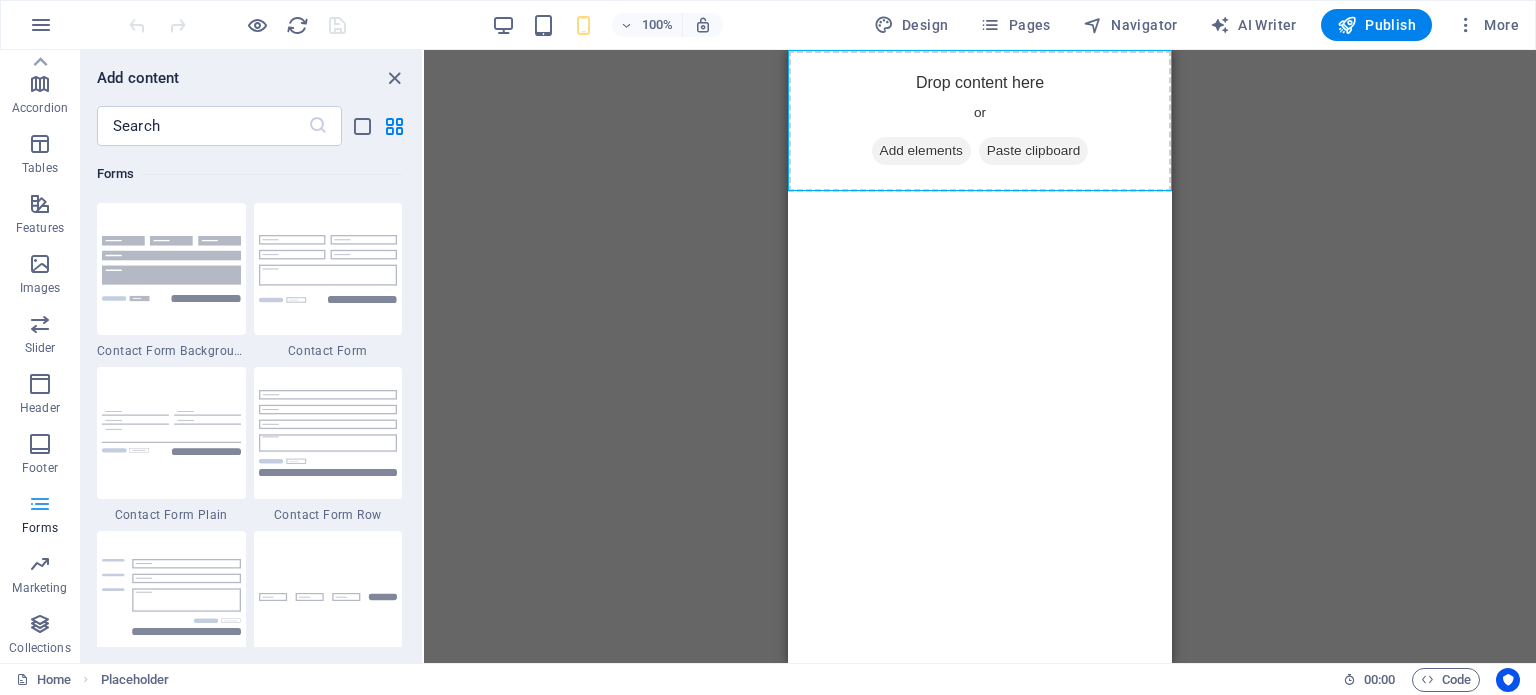scroll, scrollTop: 14600, scrollLeft: 0, axis: vertical 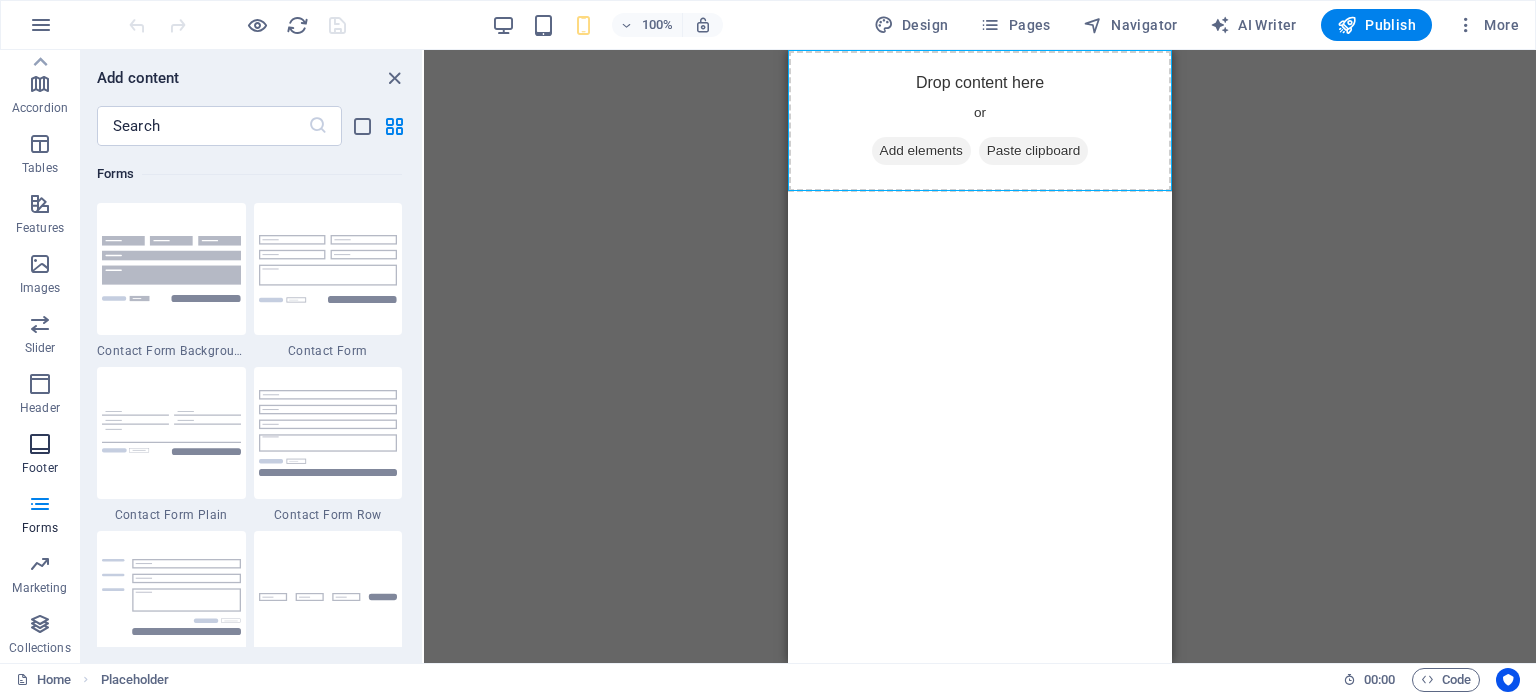 click at bounding box center (40, 444) 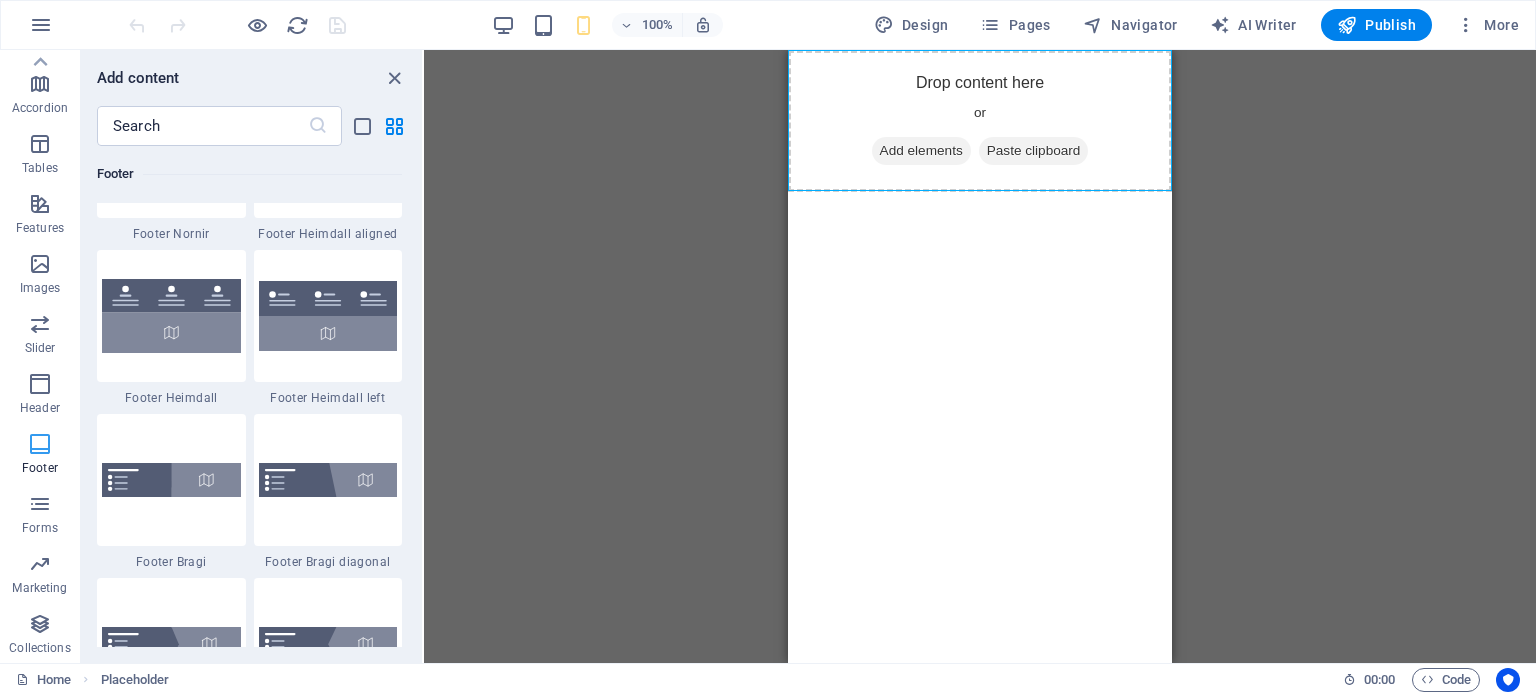 scroll, scrollTop: 13239, scrollLeft: 0, axis: vertical 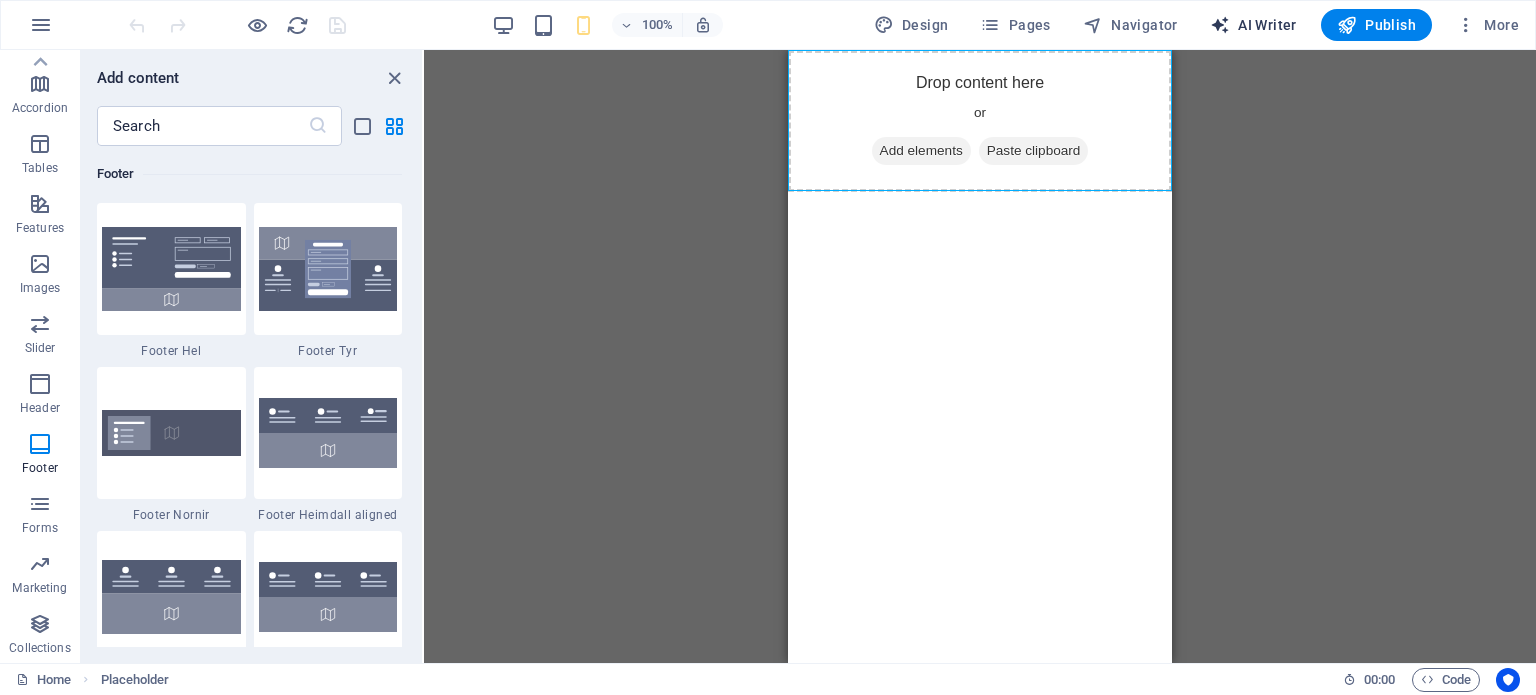 click on "AI Writer" at bounding box center [1253, 25] 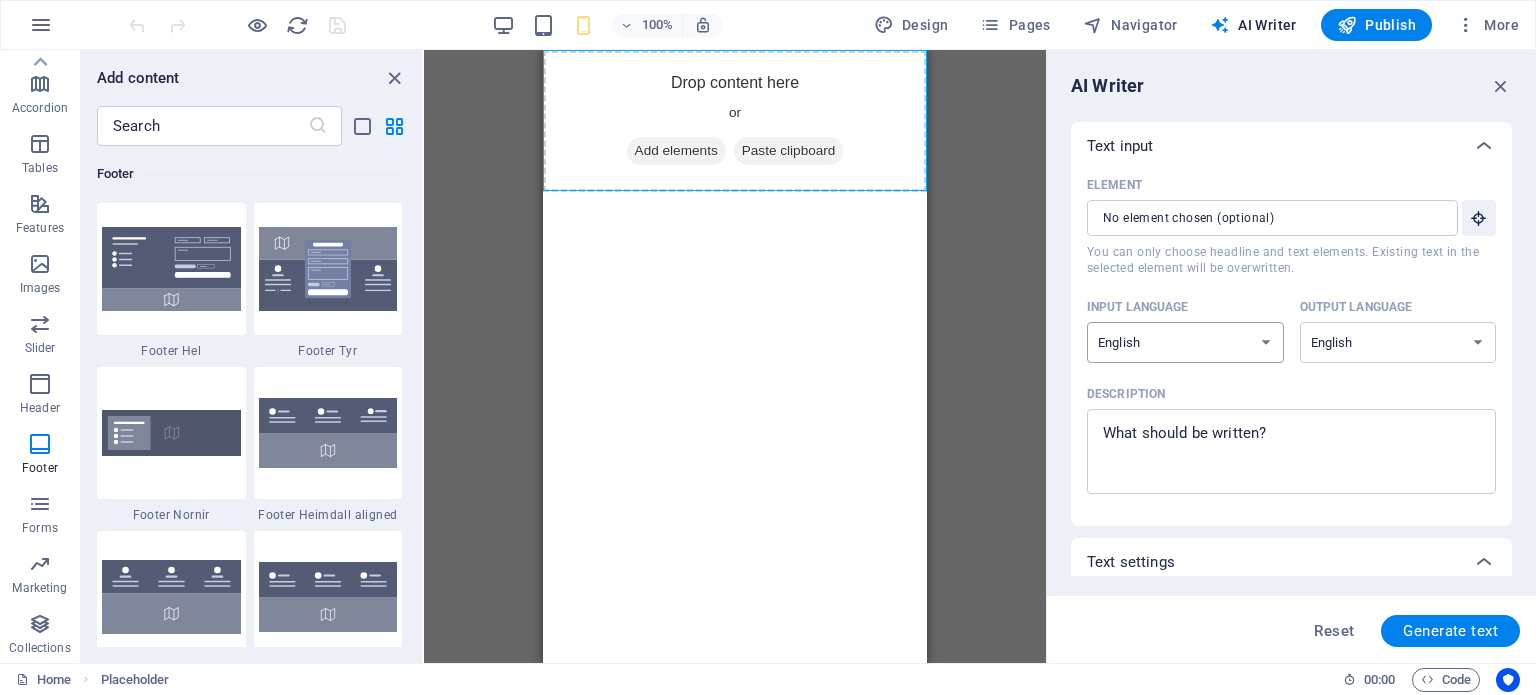 click on "Albanian Arabic Armenian Awadhi Azerbaijani Bashkir Basque Belarusian Bengali Bhojpuri Bosnian Brazilian Portuguese Bulgarian Cantonese (Yue) Catalan Chhattisgarhi Chinese Croatian Czech Danish Dogri Dutch English Estonian Faroese Finnish French Galician Georgian German Greek Gujarati Haryanvi Hindi Hungarian Indonesian Irish Italian Japanese Javanese Kannada Kashmiri Kazakh Konkani Korean Kyrgyz Latvian Lithuanian Macedonian Maithili Malay Maltese Mandarin Mandarin Chinese Marathi Marwari Min Nan Moldovan Mongolian Montenegrin Nepali Norwegian Oriya Pashto Persian (Farsi) Polish Portuguese Punjabi Rajasthani Romanian Russian Sanskrit Santali Serbian Sindhi Sinhala Slovak Slovene Slovenian Spanish Ukrainian Urdu Uzbek Vietnamese Welsh Wu" at bounding box center [1185, 342] 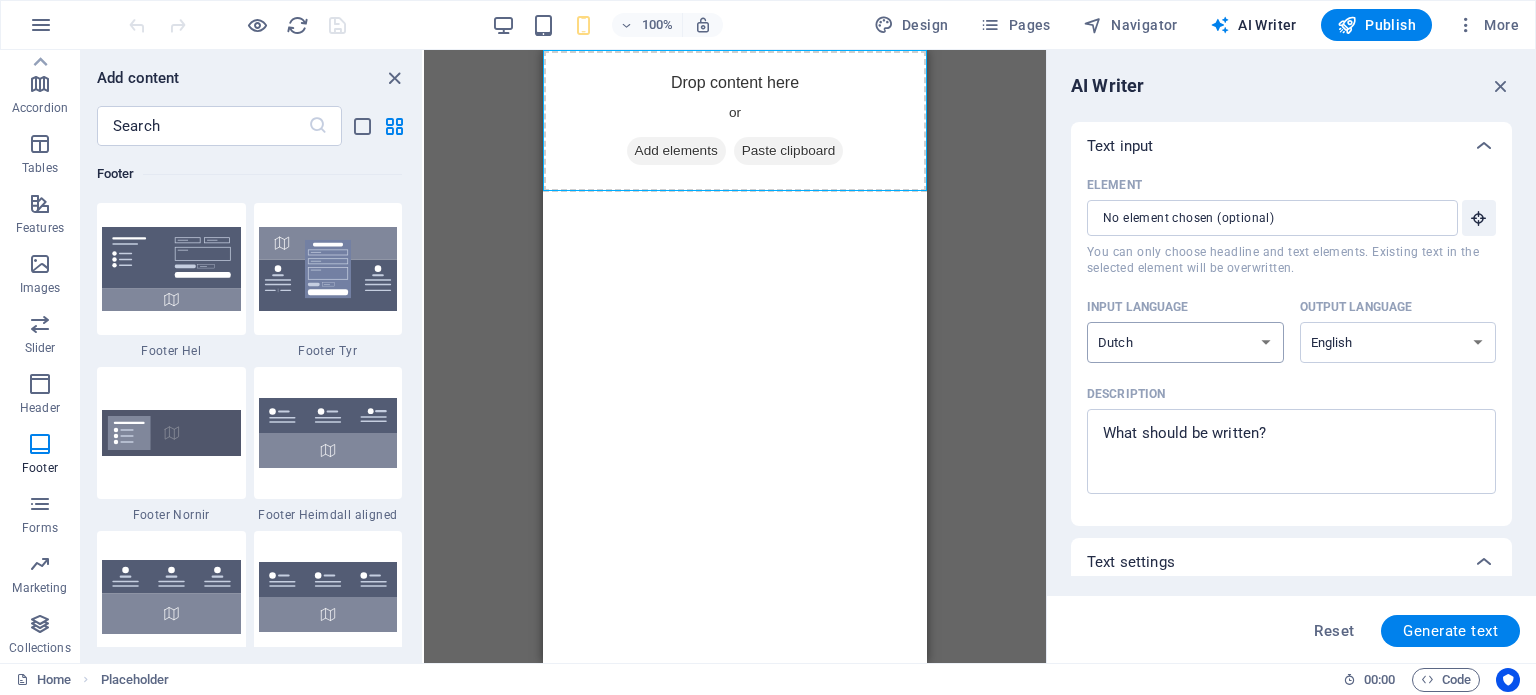 click on "Albanian Arabic Armenian Awadhi Azerbaijani Bashkir Basque Belarusian Bengali Bhojpuri Bosnian Brazilian Portuguese Bulgarian Cantonese (Yue) Catalan Chhattisgarhi Chinese Croatian Czech Danish Dogri Dutch English Estonian Faroese Finnish French Galician Georgian German Greek Gujarati Haryanvi Hindi Hungarian Indonesian Irish Italian Japanese Javanese Kannada Kashmiri Kazakh Konkani Korean Kyrgyz Latvian Lithuanian Macedonian Maithili Malay Maltese Mandarin Mandarin Chinese Marathi Marwari Min Nan Moldovan Mongolian Montenegrin Nepali Norwegian Oriya Pashto Persian (Farsi) Polish Portuguese Punjabi Rajasthani Romanian Russian Sanskrit Santali Serbian Sindhi Sinhala Slovak Slovene Slovenian Spanish Ukrainian Urdu Uzbek Vietnamese Welsh Wu" at bounding box center [1185, 342] 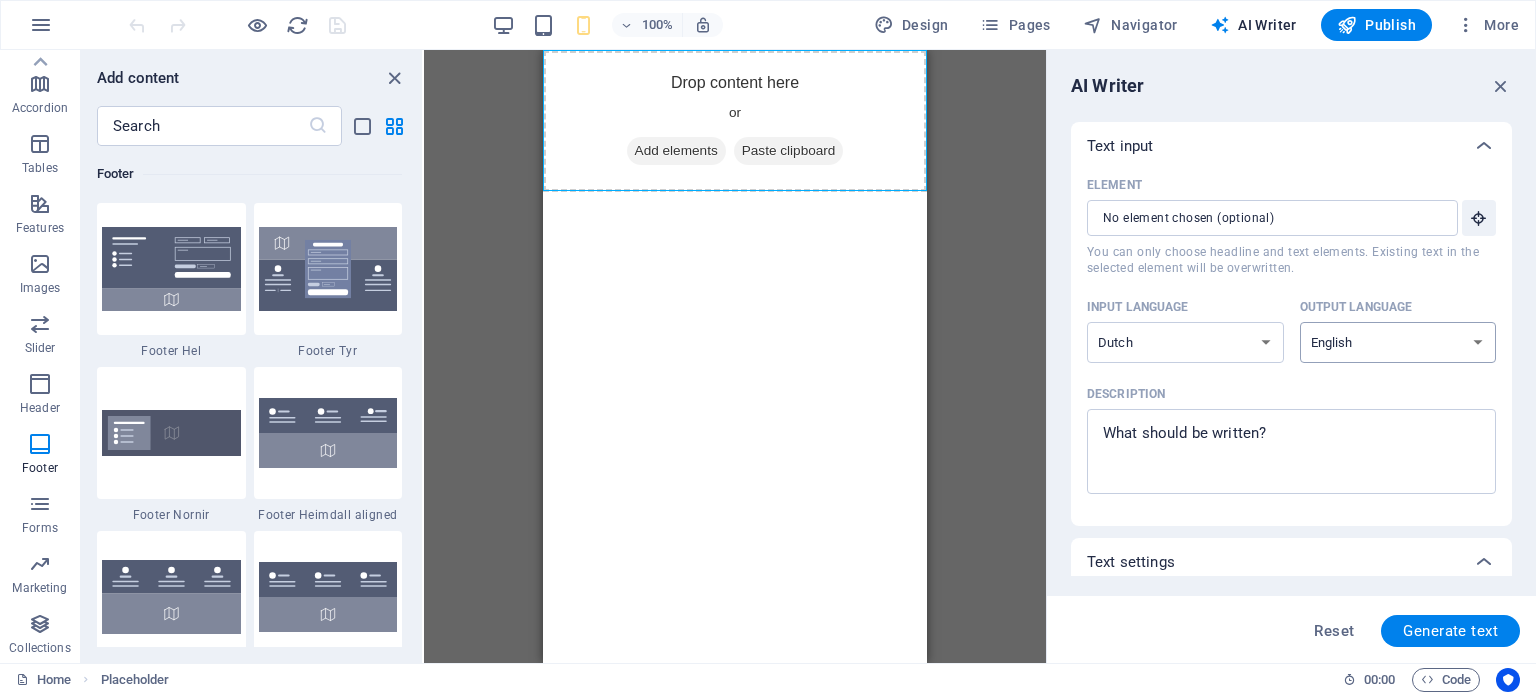 click on "Albanian Arabic Armenian Awadhi Azerbaijani Bashkir Basque Belarusian Bengali Bhojpuri Bosnian Brazilian Portuguese Bulgarian Cantonese (Yue) Catalan Chhattisgarhi Chinese Croatian Czech Danish Dogri Dutch English Estonian Faroese Finnish French Galician Georgian German Greek Gujarati Haryanvi Hindi Hungarian Indonesian Irish Italian Japanese Javanese Kannada Kashmiri Kazakh Konkani Korean Kyrgyz Latvian Lithuanian Macedonian Maithili Malay Maltese Mandarin Mandarin Chinese Marathi Marwari Min Nan Moldovan Mongolian Montenegrin Nepali Norwegian Oriya Pashto Persian (Farsi) Polish Portuguese Punjabi Rajasthani Romanian Russian Sanskrit Santali Serbian Sindhi Sinhala Slovak Slovene Slovenian Spanish Ukrainian Urdu Uzbek Vietnamese Welsh Wu" at bounding box center (1398, 342) 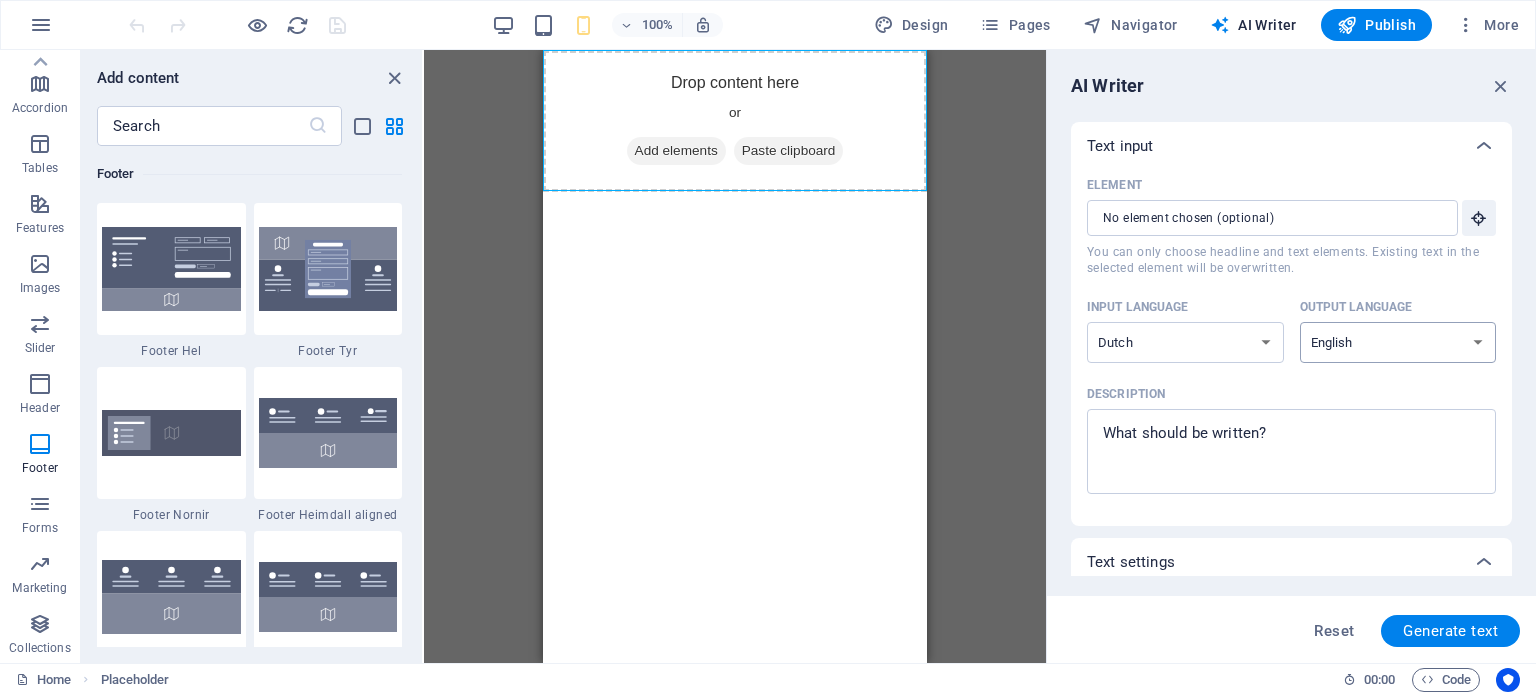 select on "Dutch" 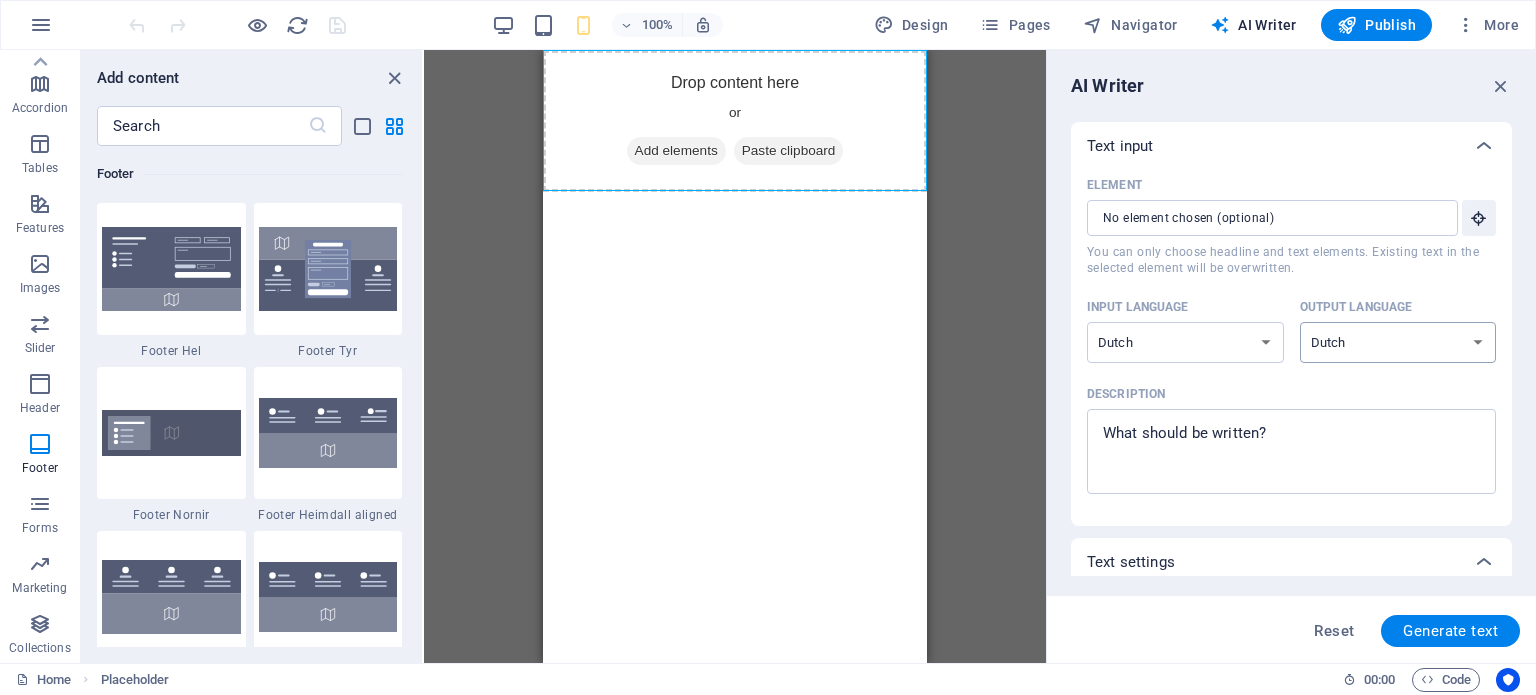 click on "Albanian Arabic Armenian Awadhi Azerbaijani Bashkir Basque Belarusian Bengali Bhojpuri Bosnian Brazilian Portuguese Bulgarian Cantonese (Yue) Catalan Chhattisgarhi Chinese Croatian Czech Danish Dogri Dutch English Estonian Faroese Finnish French Galician Georgian German Greek Gujarati Haryanvi Hindi Hungarian Indonesian Irish Italian Japanese Javanese Kannada Kashmiri Kazakh Konkani Korean Kyrgyz Latvian Lithuanian Macedonian Maithili Malay Maltese Mandarin Mandarin Chinese Marathi Marwari Min Nan Moldovan Mongolian Montenegrin Nepali Norwegian Oriya Pashto Persian (Farsi) Polish Portuguese Punjabi Rajasthani Romanian Russian Sanskrit Santali Serbian Sindhi Sinhala Slovak Slovene Slovenian Spanish Ukrainian Urdu Uzbek Vietnamese Welsh Wu" at bounding box center (1398, 342) 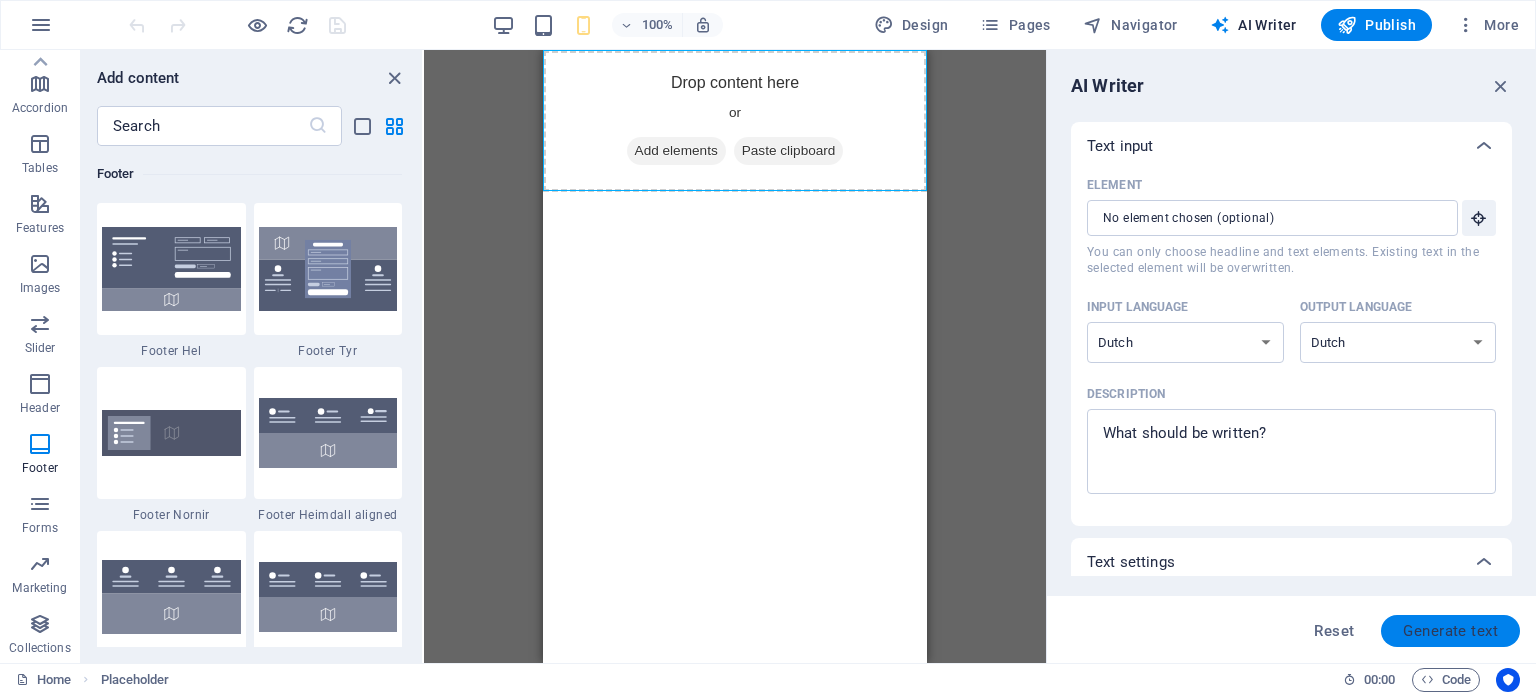 click on "Generate text" at bounding box center [1450, 631] 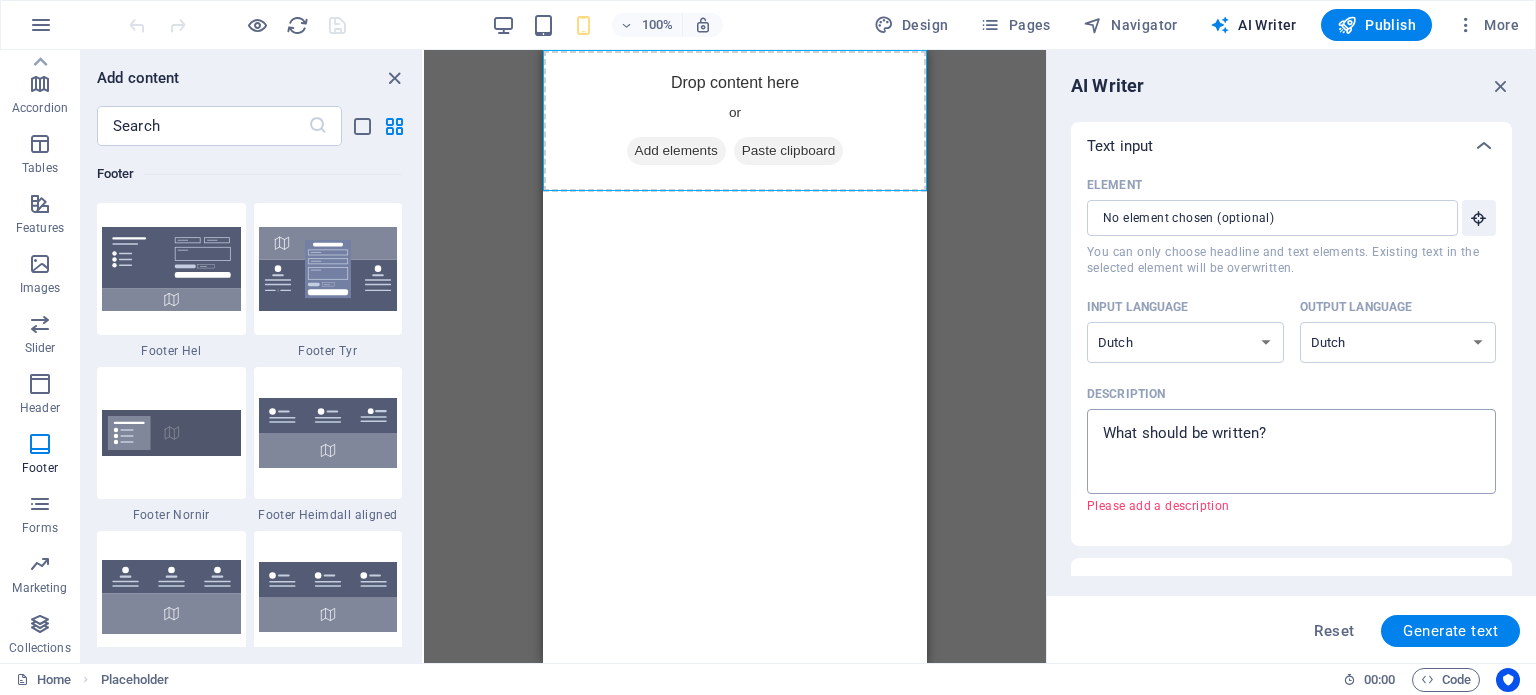 type on "x" 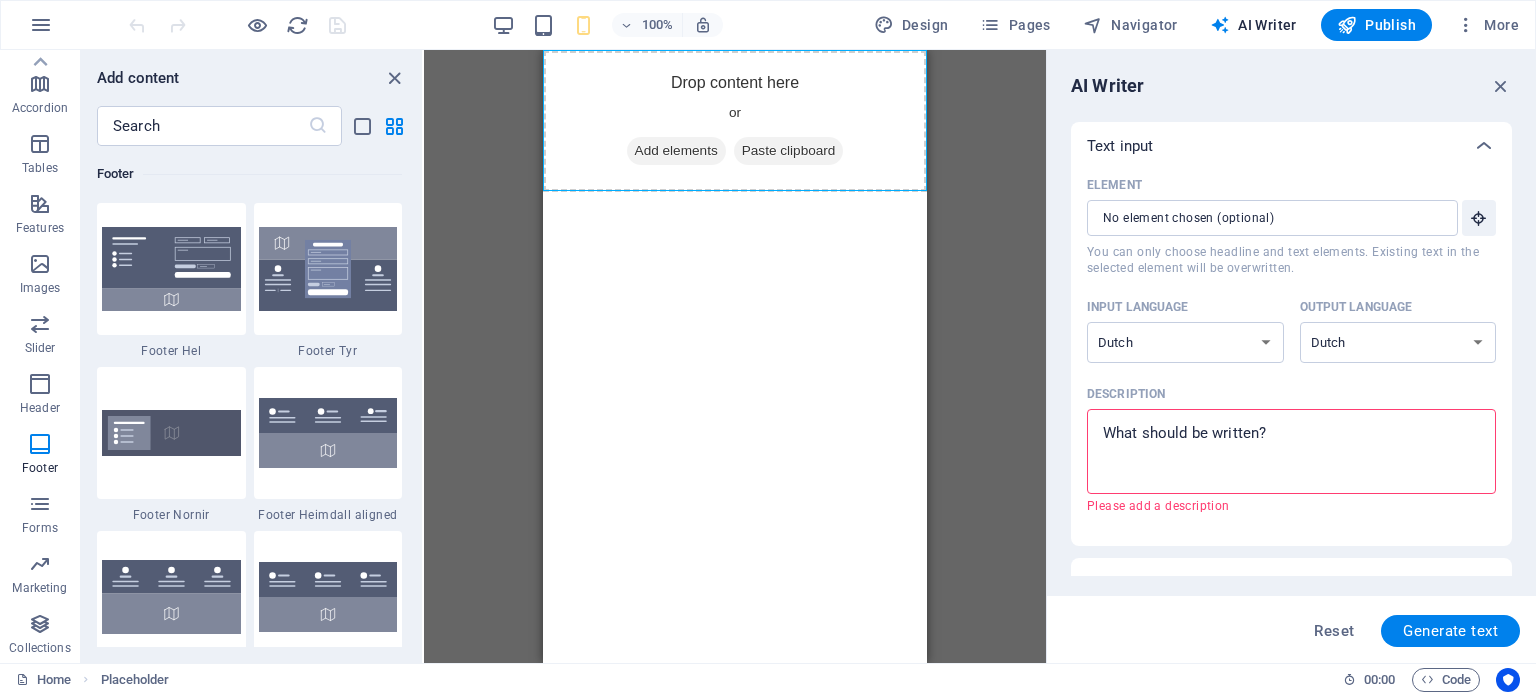 drag, startPoint x: 1292, startPoint y: 429, endPoint x: 1123, endPoint y: 426, distance: 169.02663 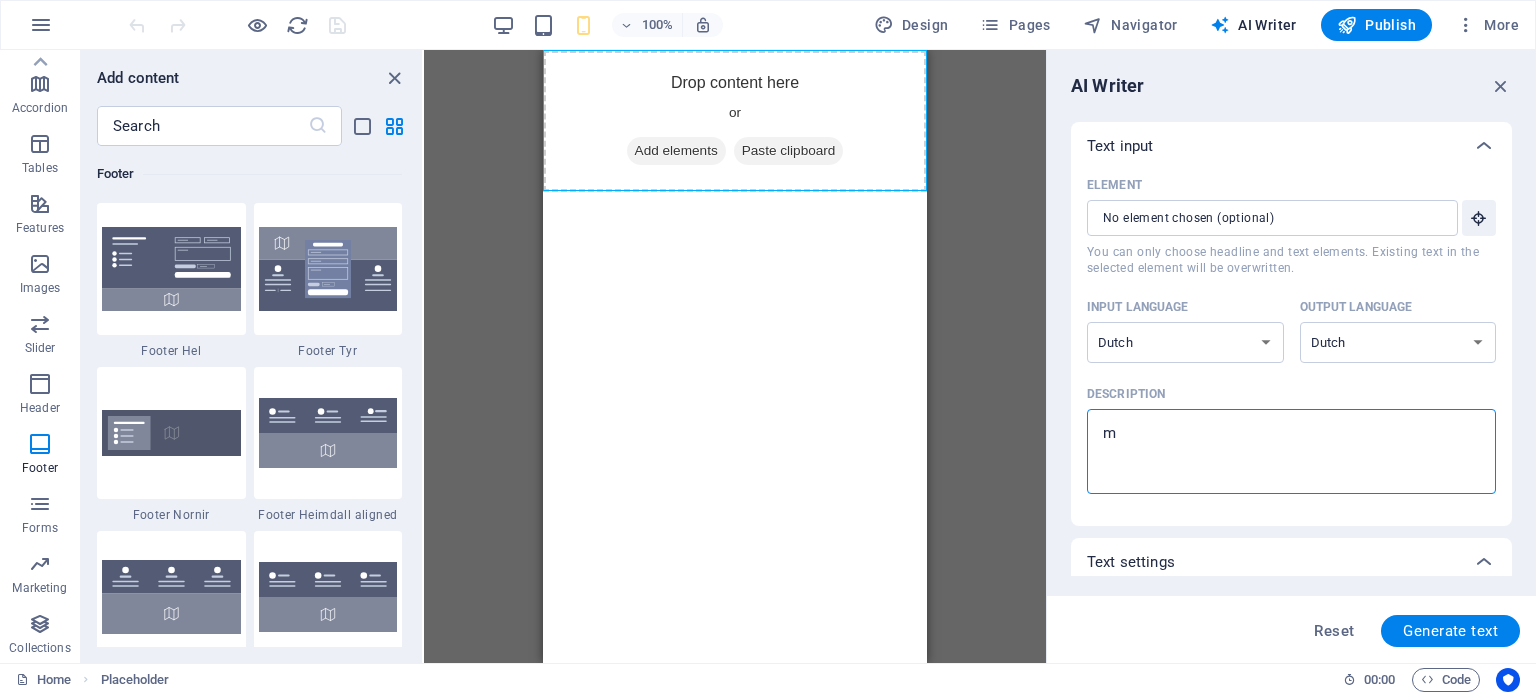 type on "ma" 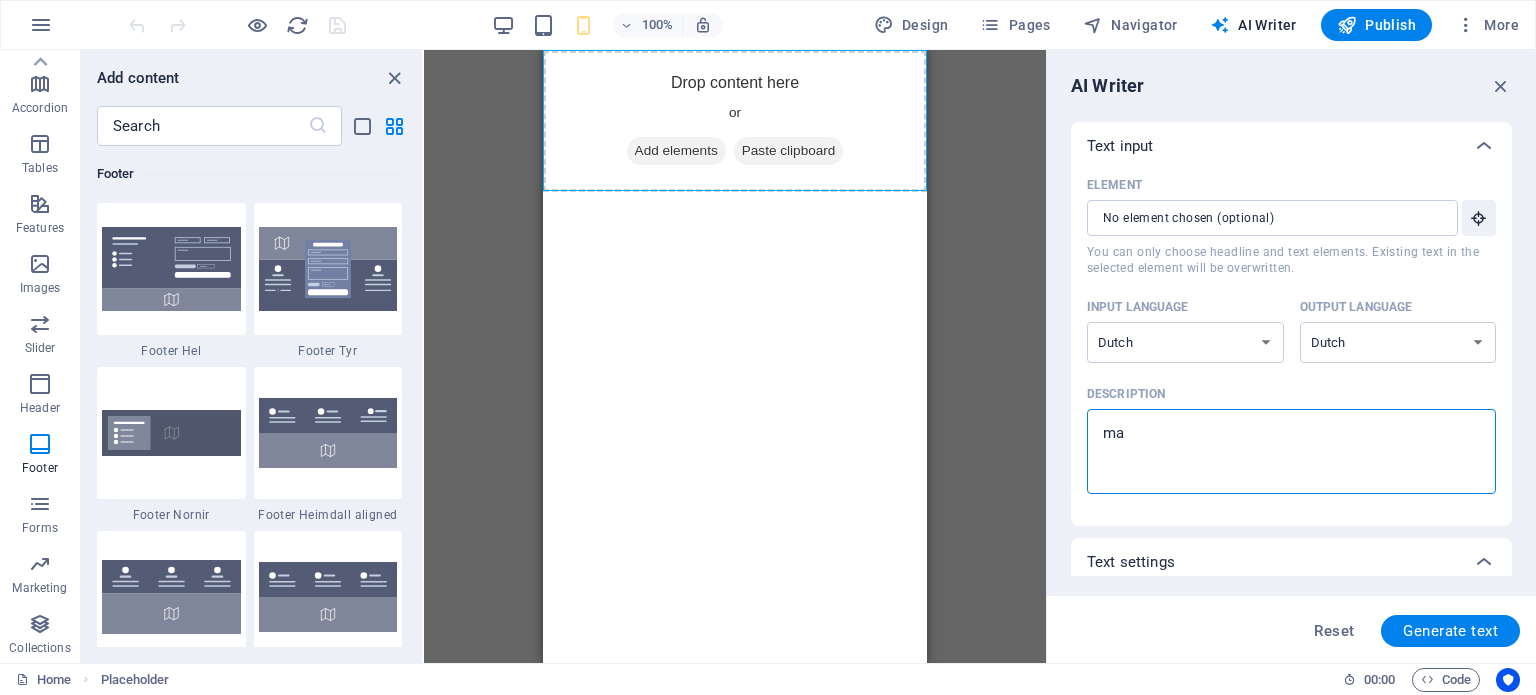 type on "mag" 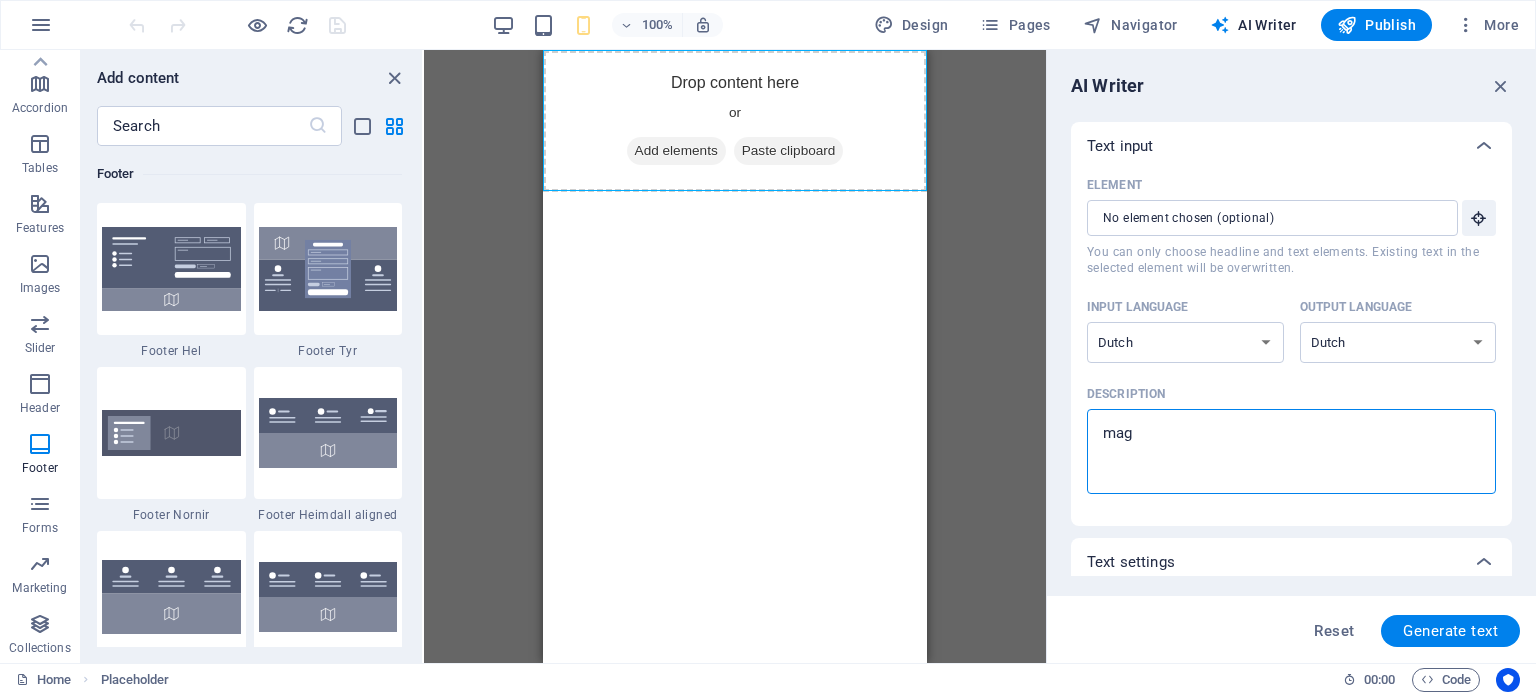 type on "maga" 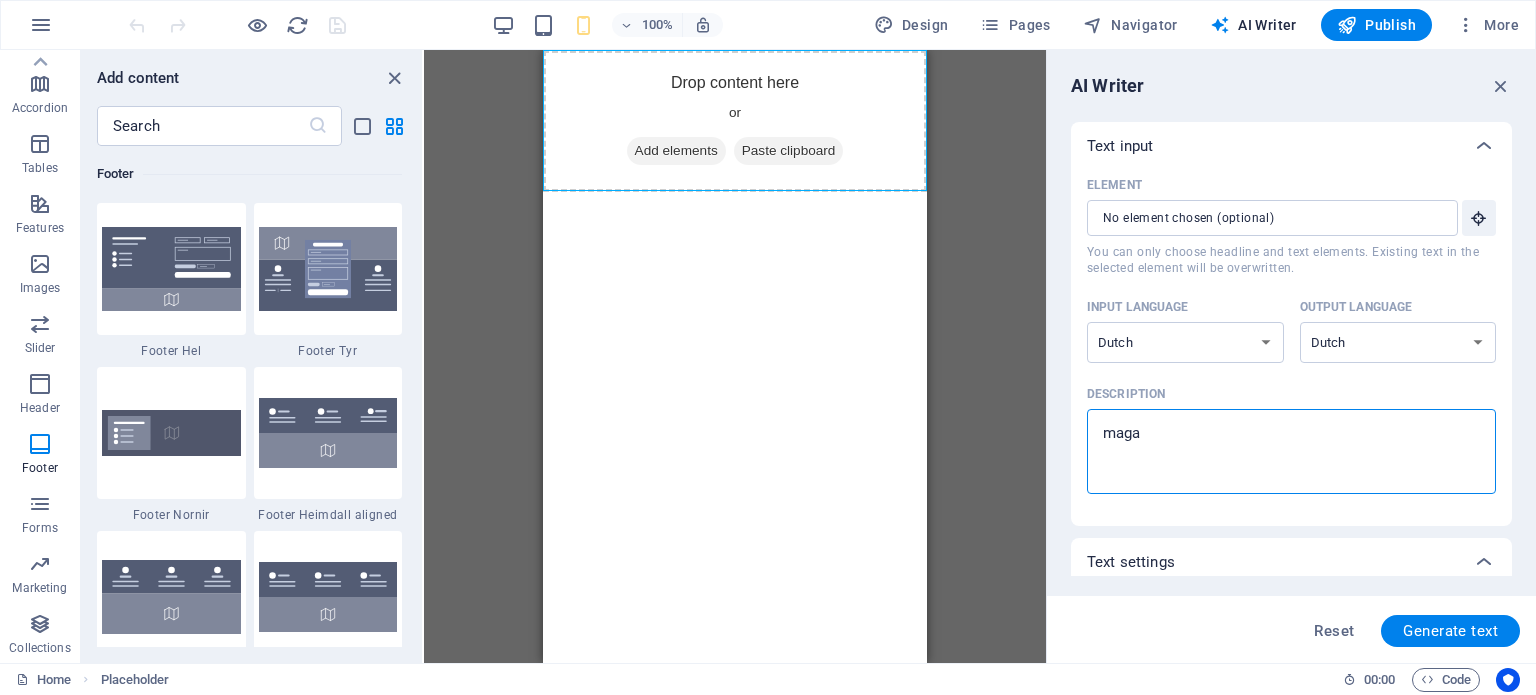 type on "magaz" 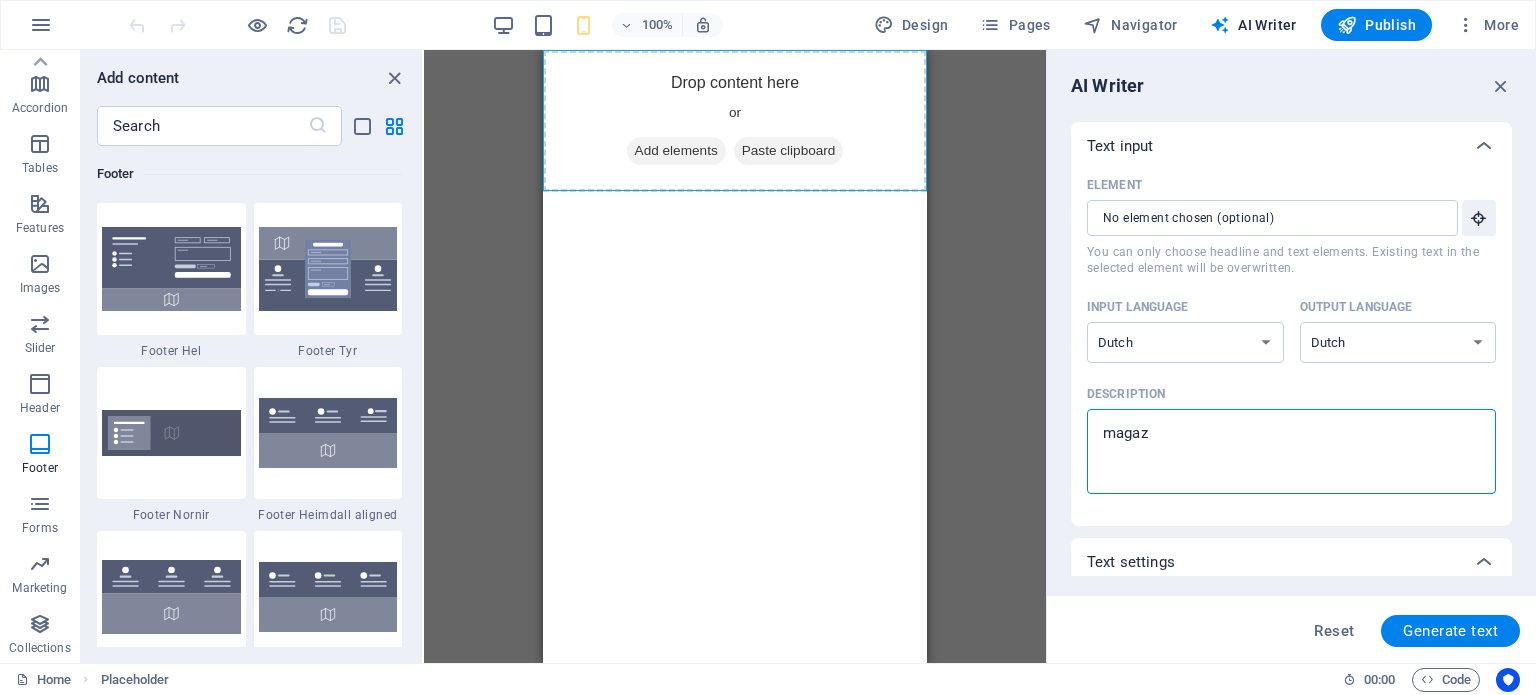 type on "magazi" 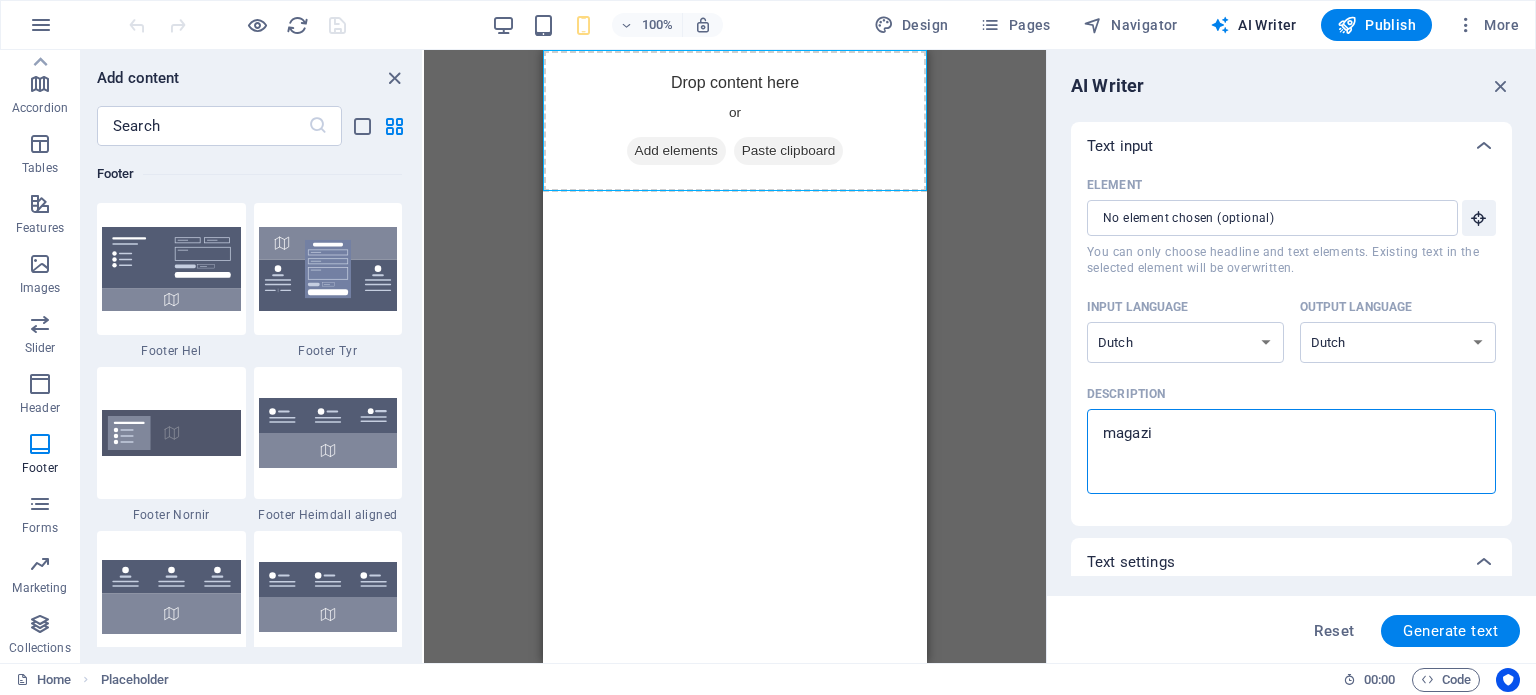 type on "magazij" 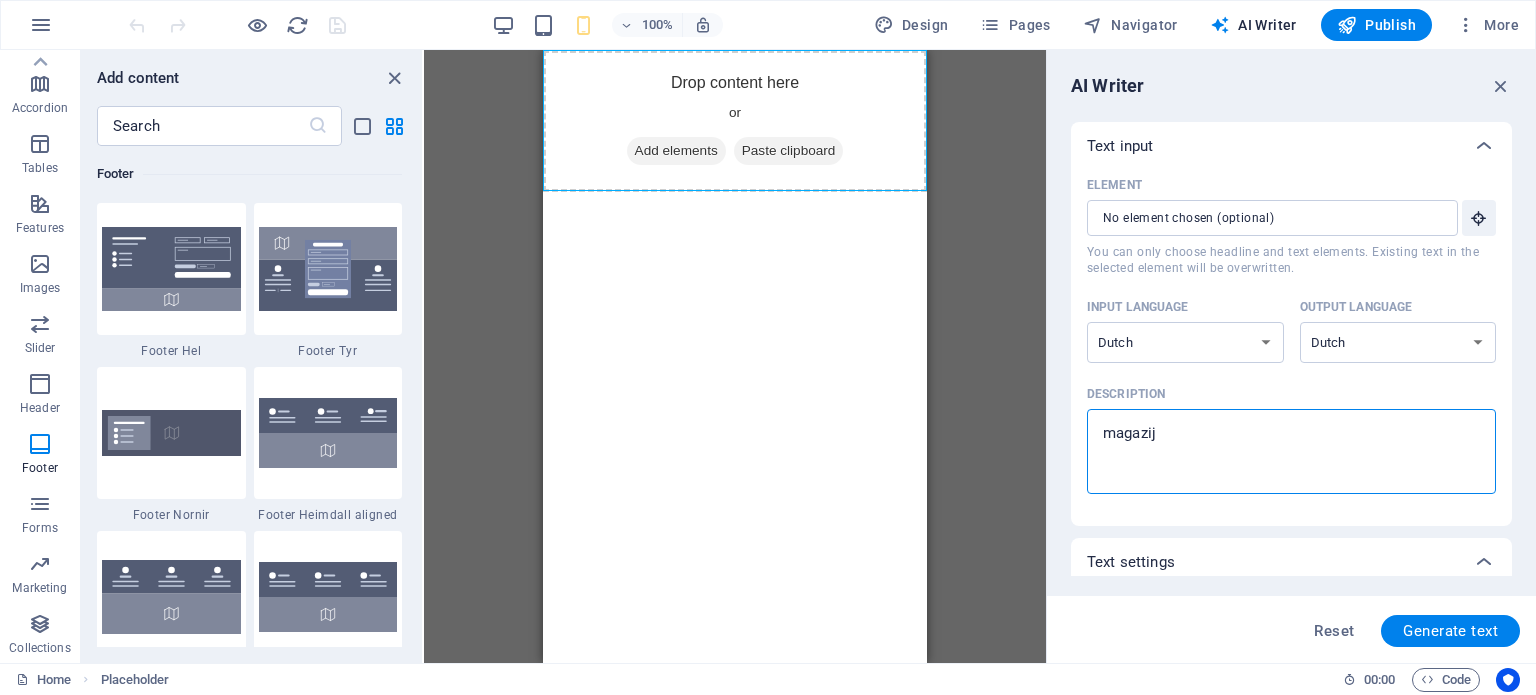 type on "magazijn" 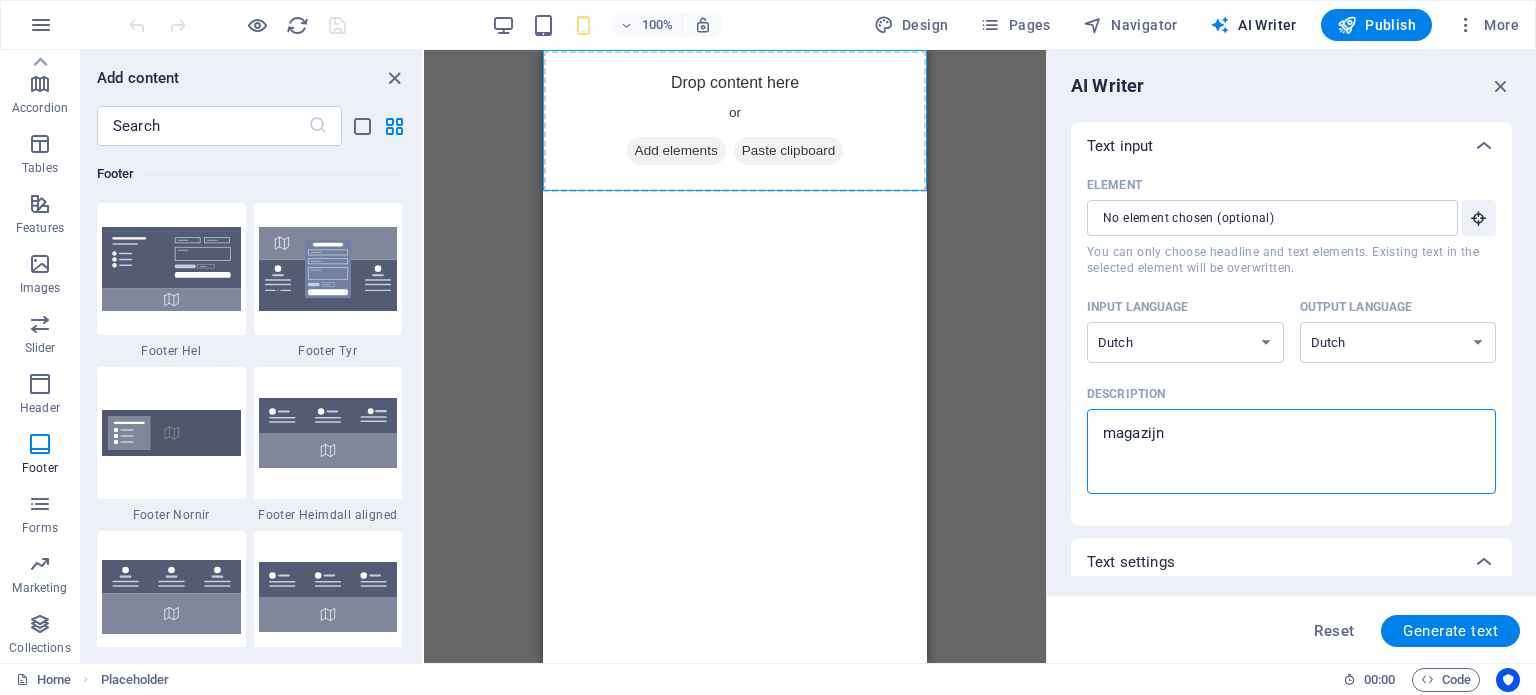 type on "magazijn" 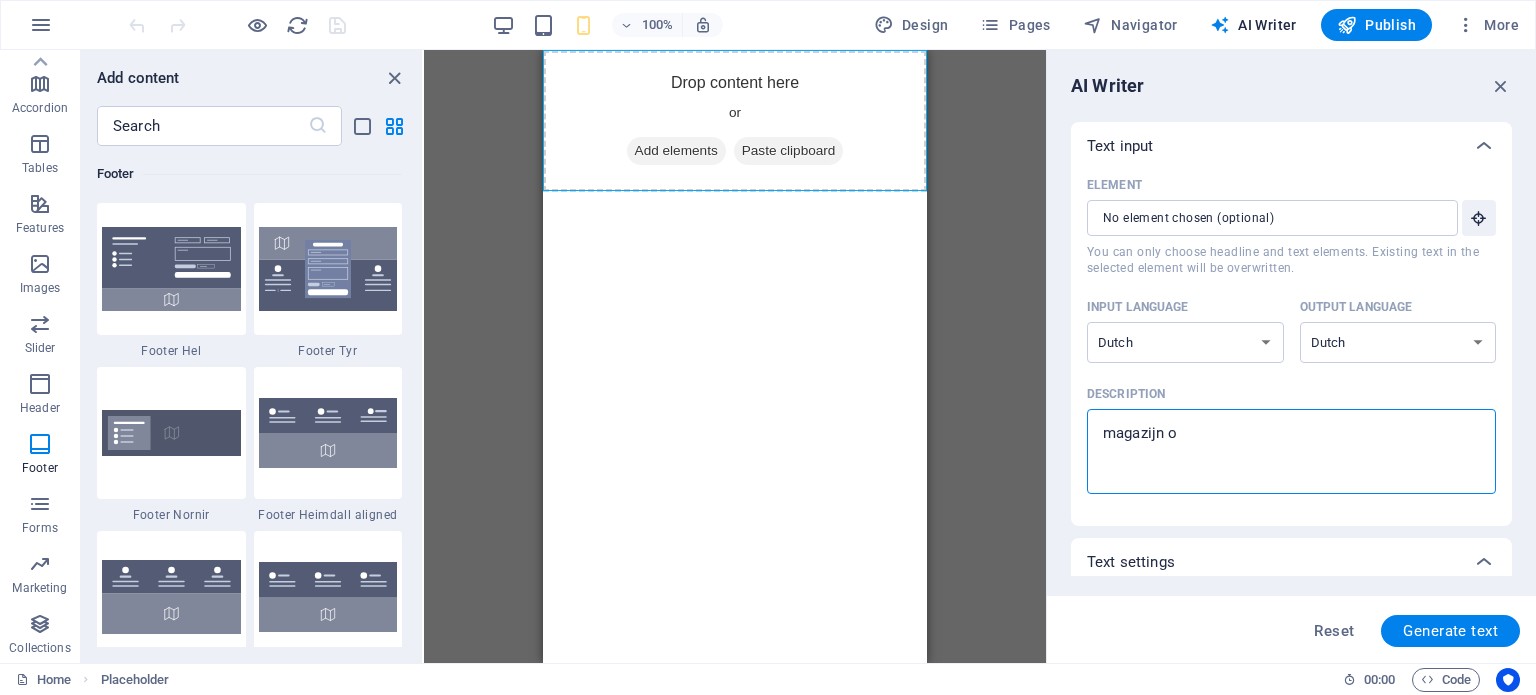 type on "magazijn op" 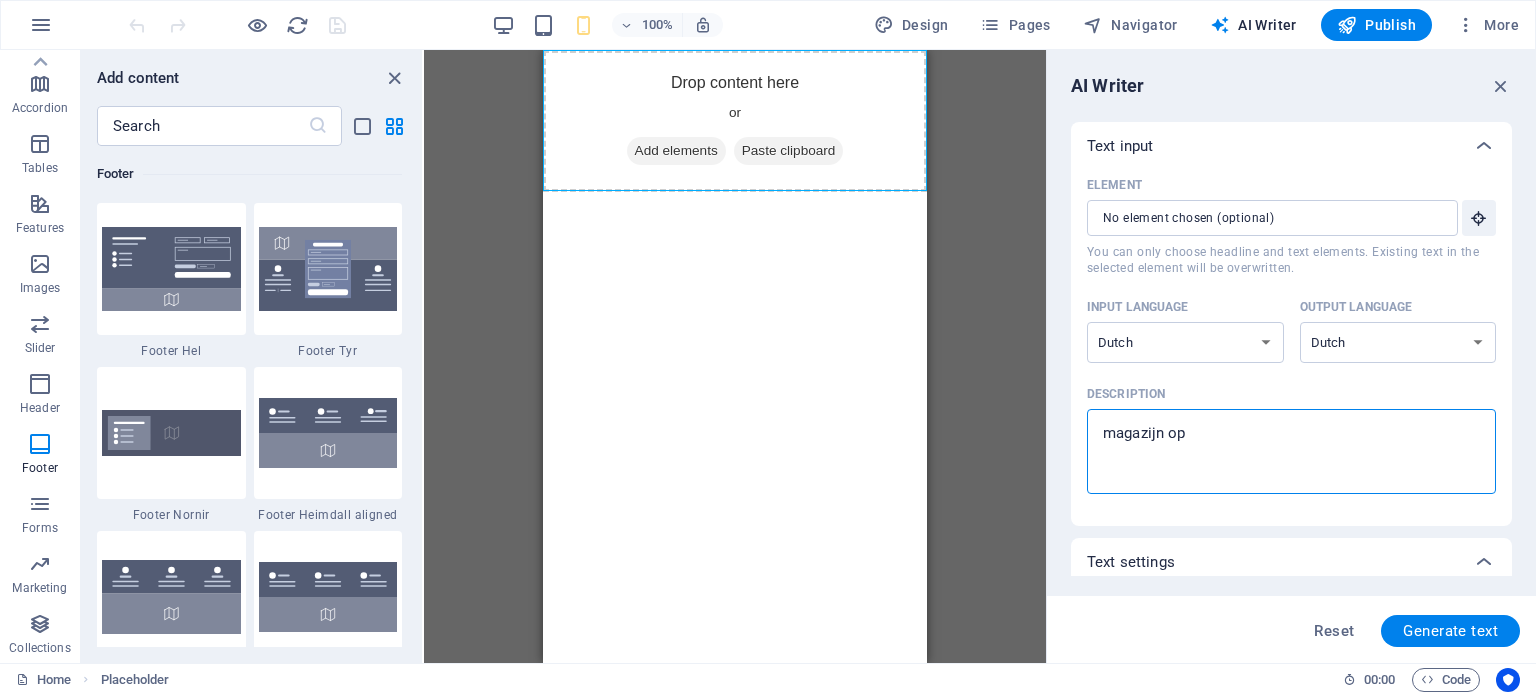 type on "magazijn ops" 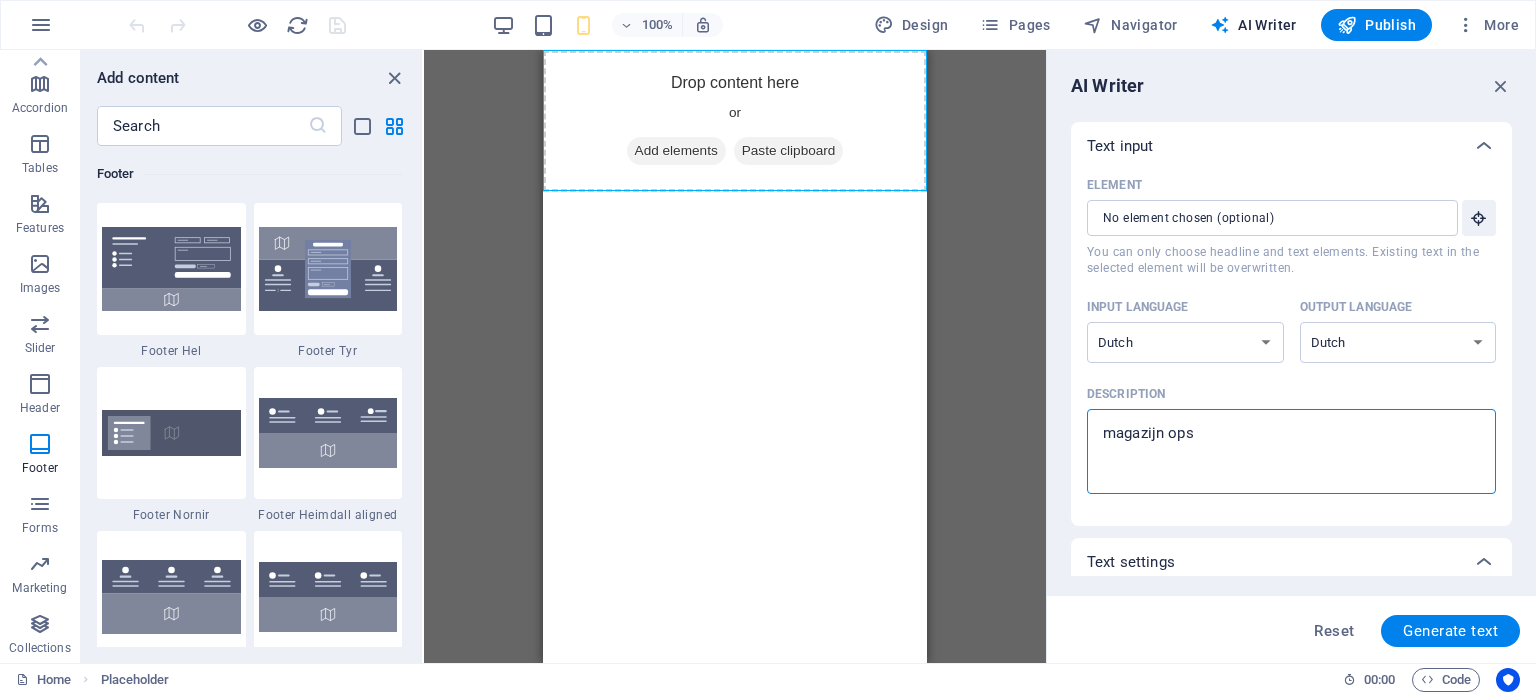 type on "magazijn opsl" 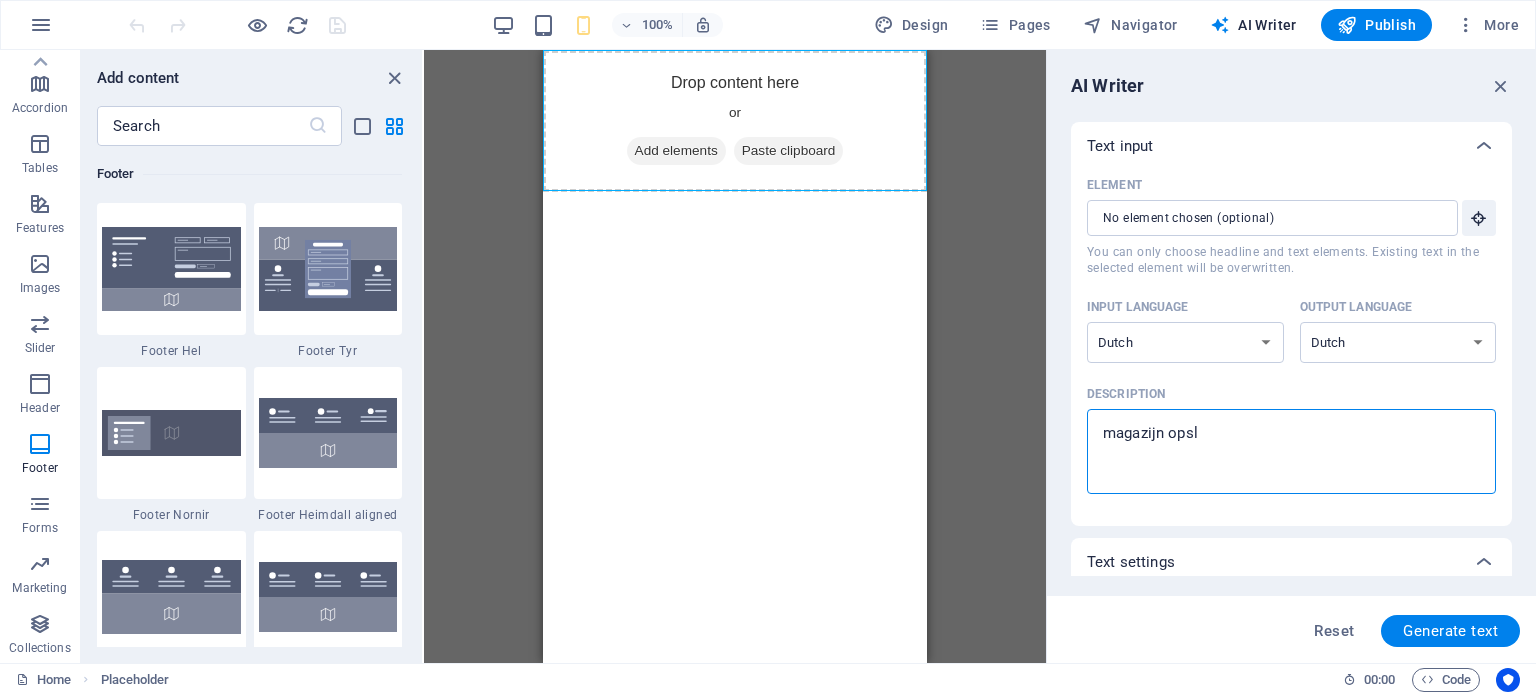 type on "magazijn opsla" 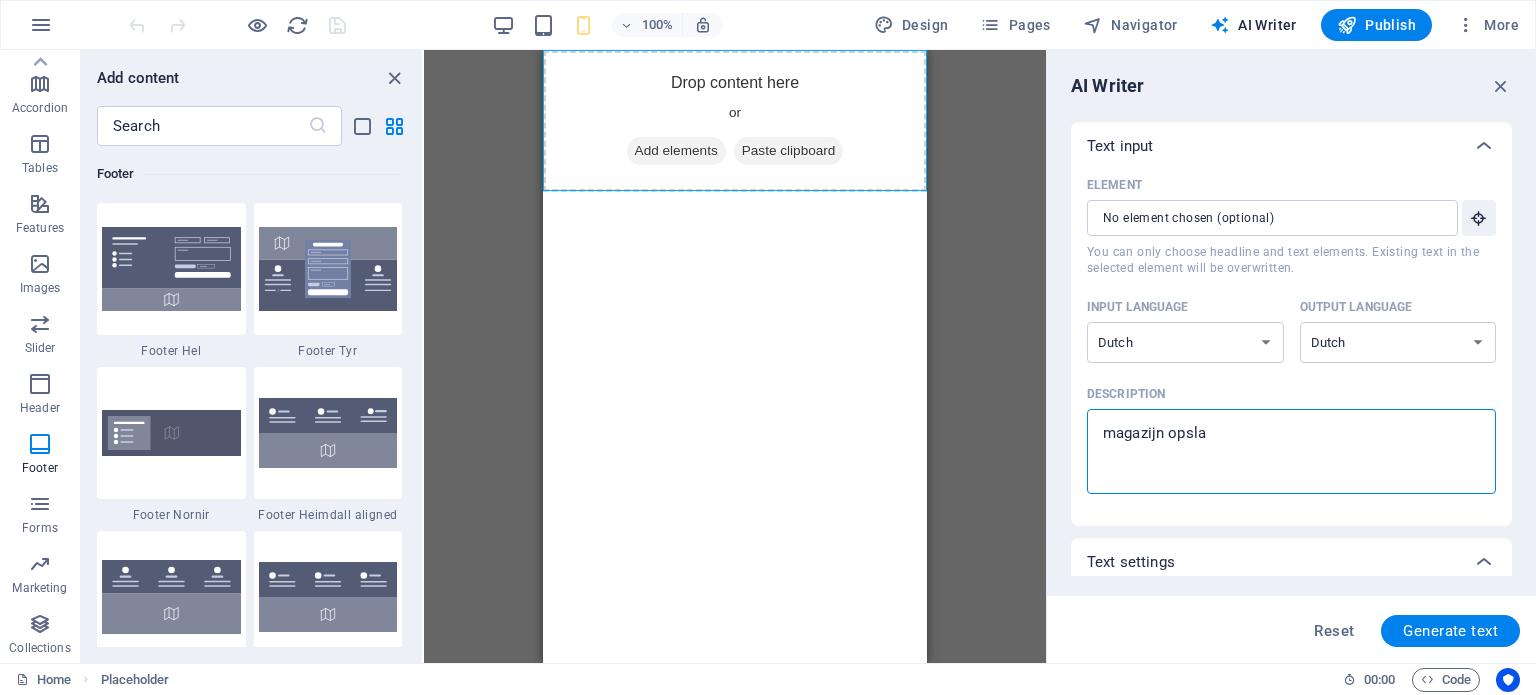 type on "magazijn opslag" 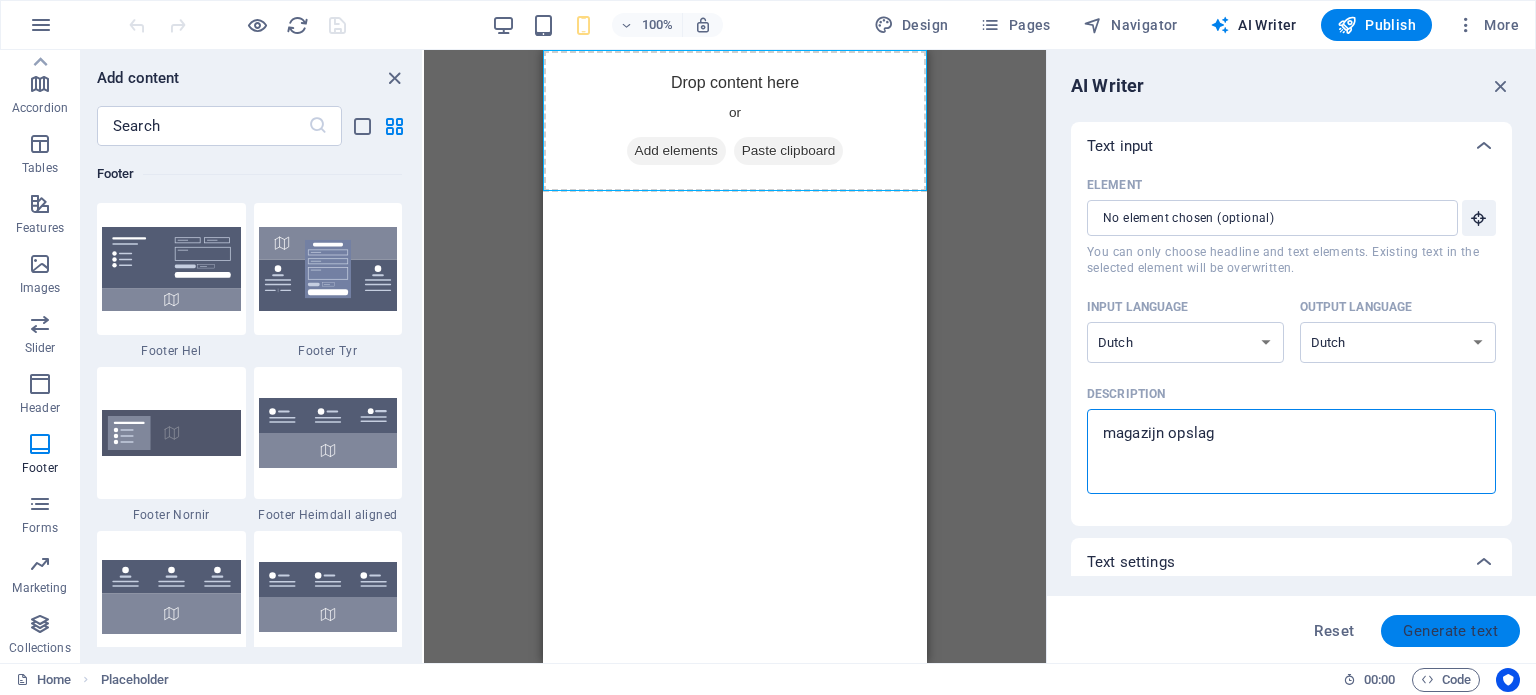 type on "magazijn opslag" 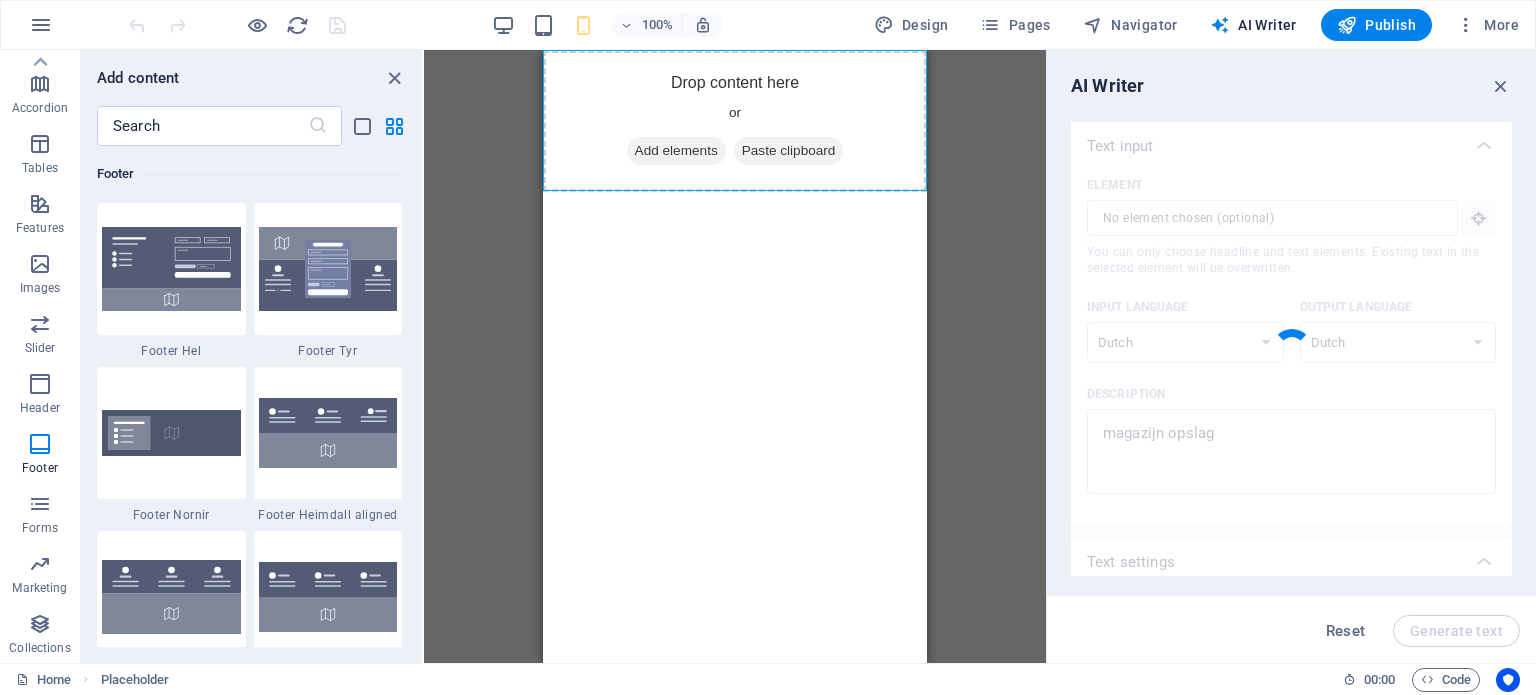 type on "x" 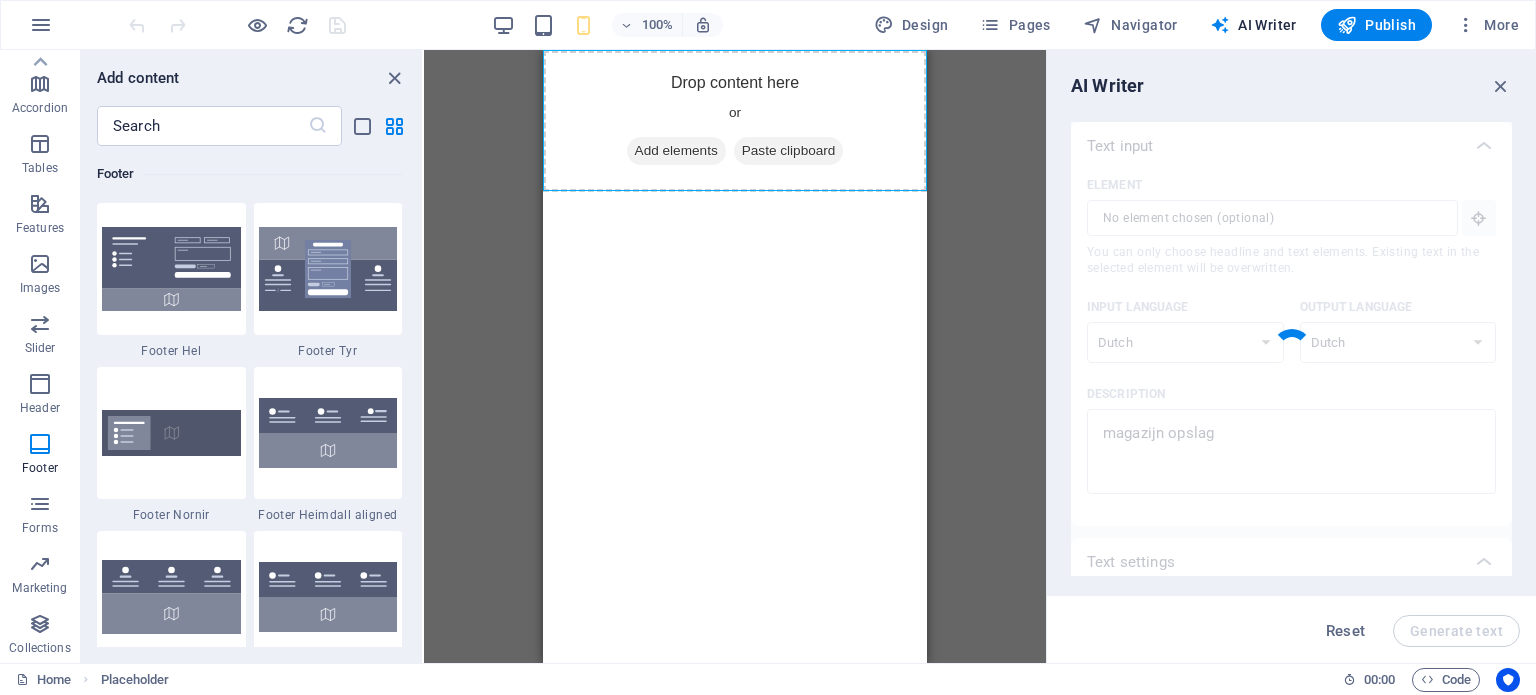 type on "Efficiënte magazijn opslag is cruciaal voor een organisatie die haar processen wil optimaliseren. Het juiste gebruik van ruimte en het implementeren van gestructureerde systemen zorgen voor een vlotte doorstroming van goederen. Door moderne opslagtechnieken, zoals palletstellingen en automatische opslagsystemen, kan de ruimte maximaal worden benut. Daarnaast dragen goede organisatie en het gebruik van technologie bij aan het minimaliseren van fouten en het versnellen van orderverwerking. Effectieve magazijn opslag verhoogt niet alleen de productiviteit, maar draagt ook bij aan klanttevredenheid door snellere leveringen en een betere voorraadbeheer." 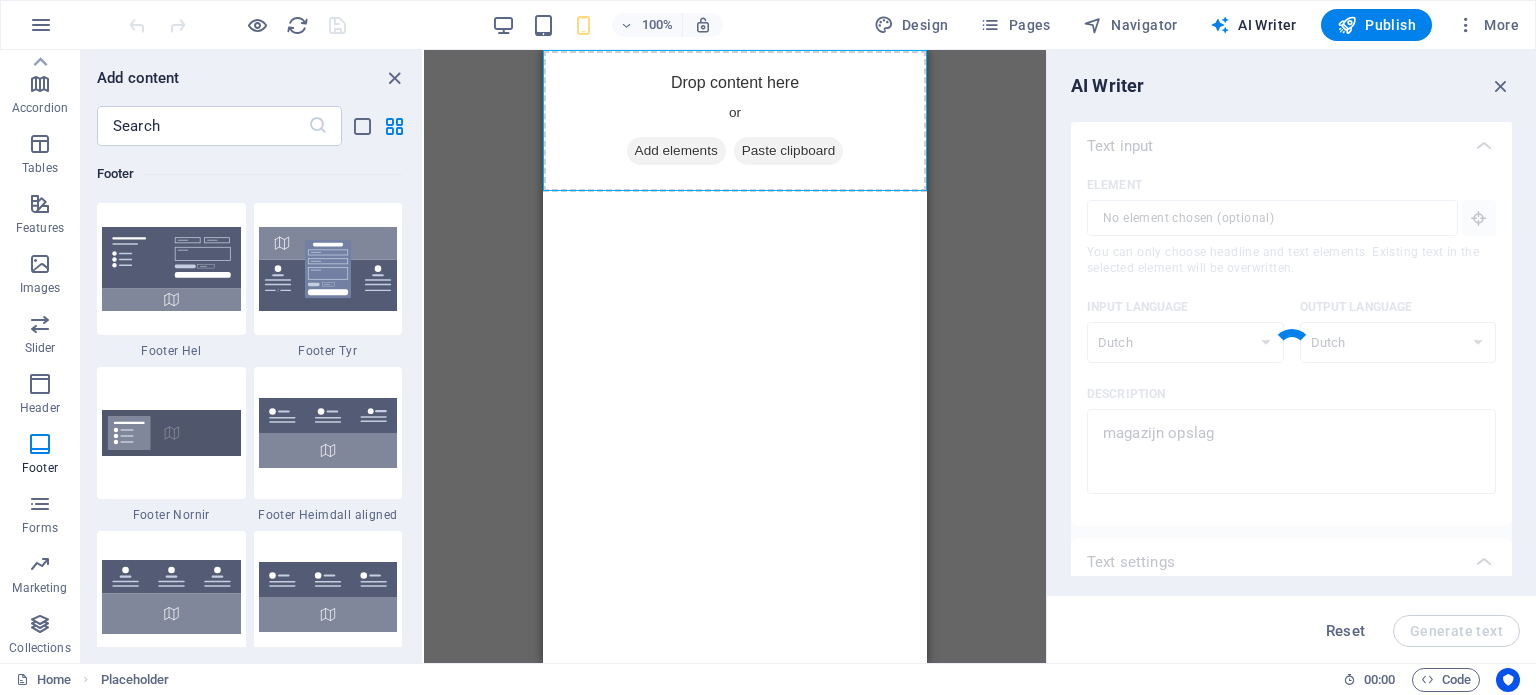 type on "x" 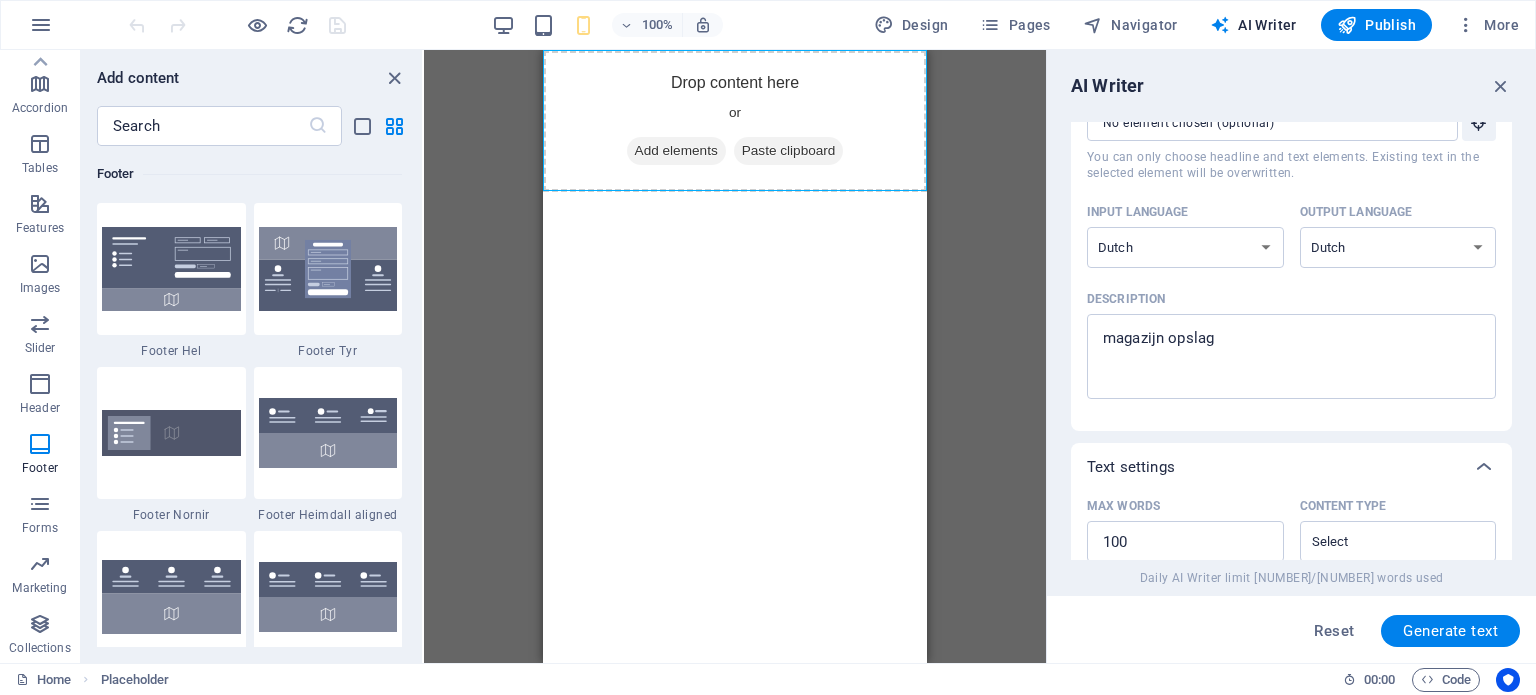 scroll, scrollTop: 0, scrollLeft: 0, axis: both 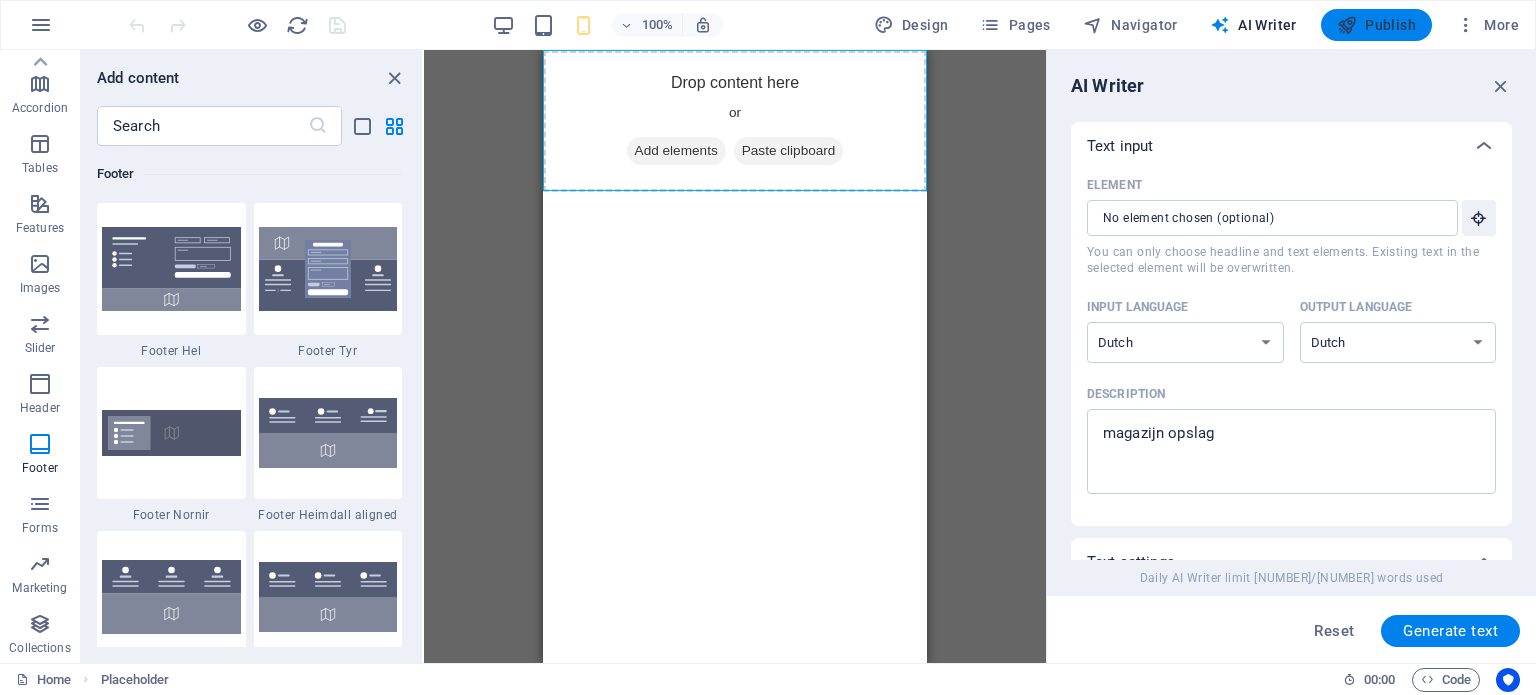 click on "Publish" at bounding box center [1376, 25] 